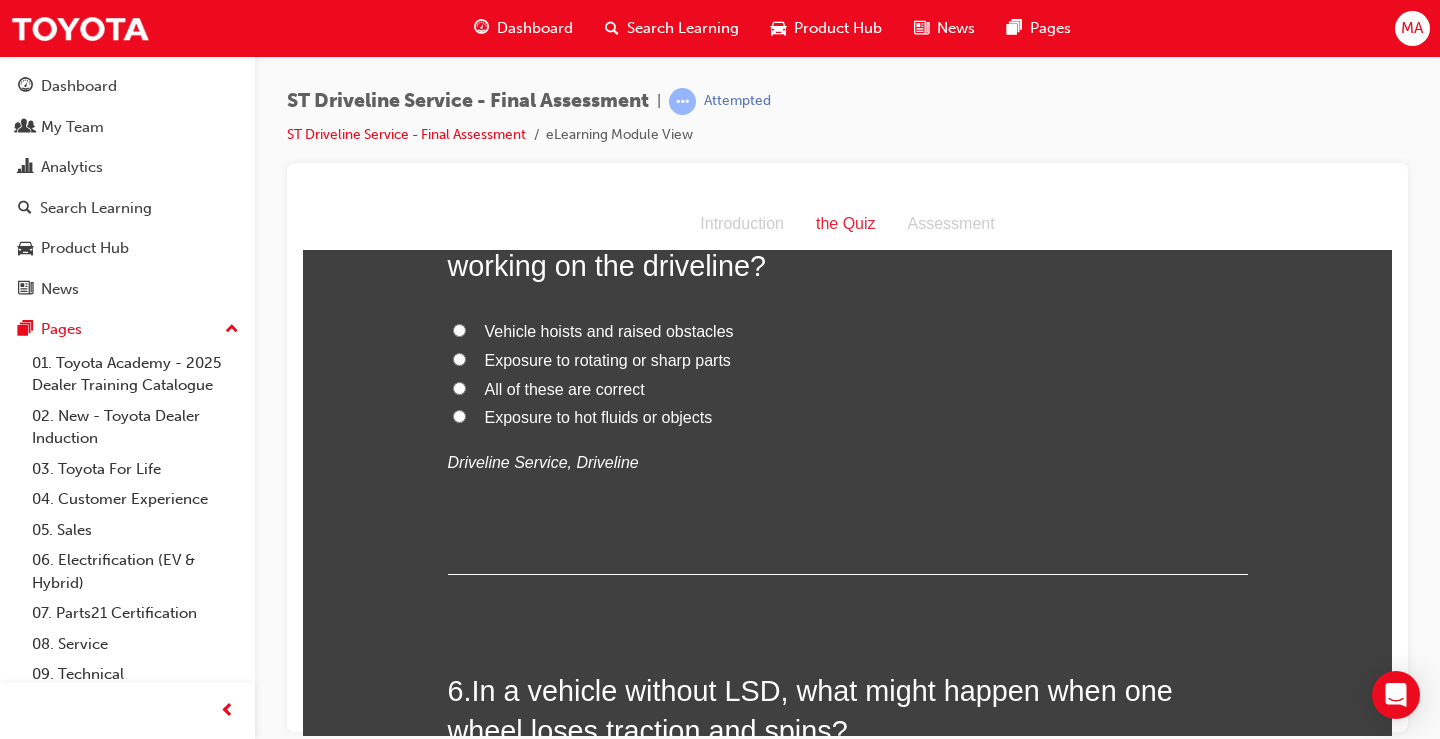 scroll, scrollTop: 1900, scrollLeft: 0, axis: vertical 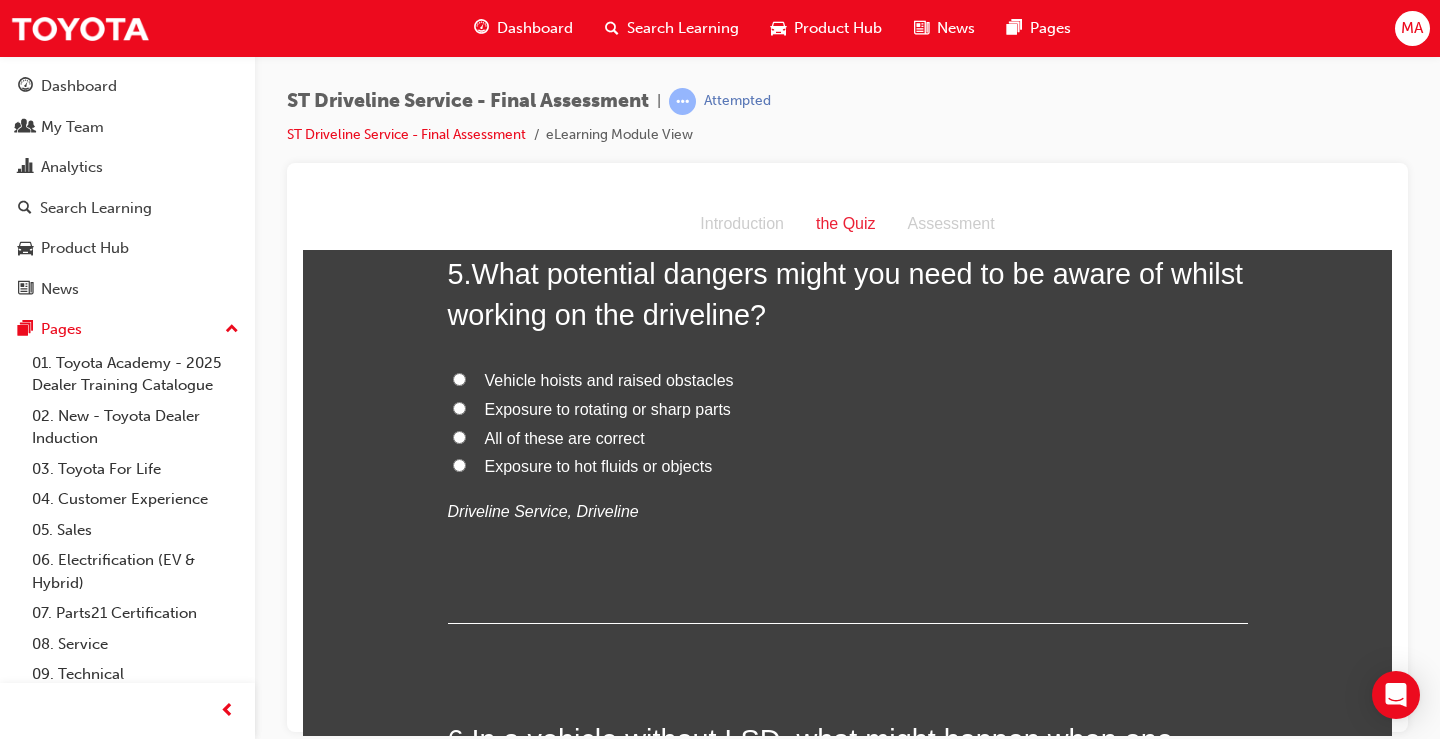 click on "All of these are correct" at bounding box center [848, 438] 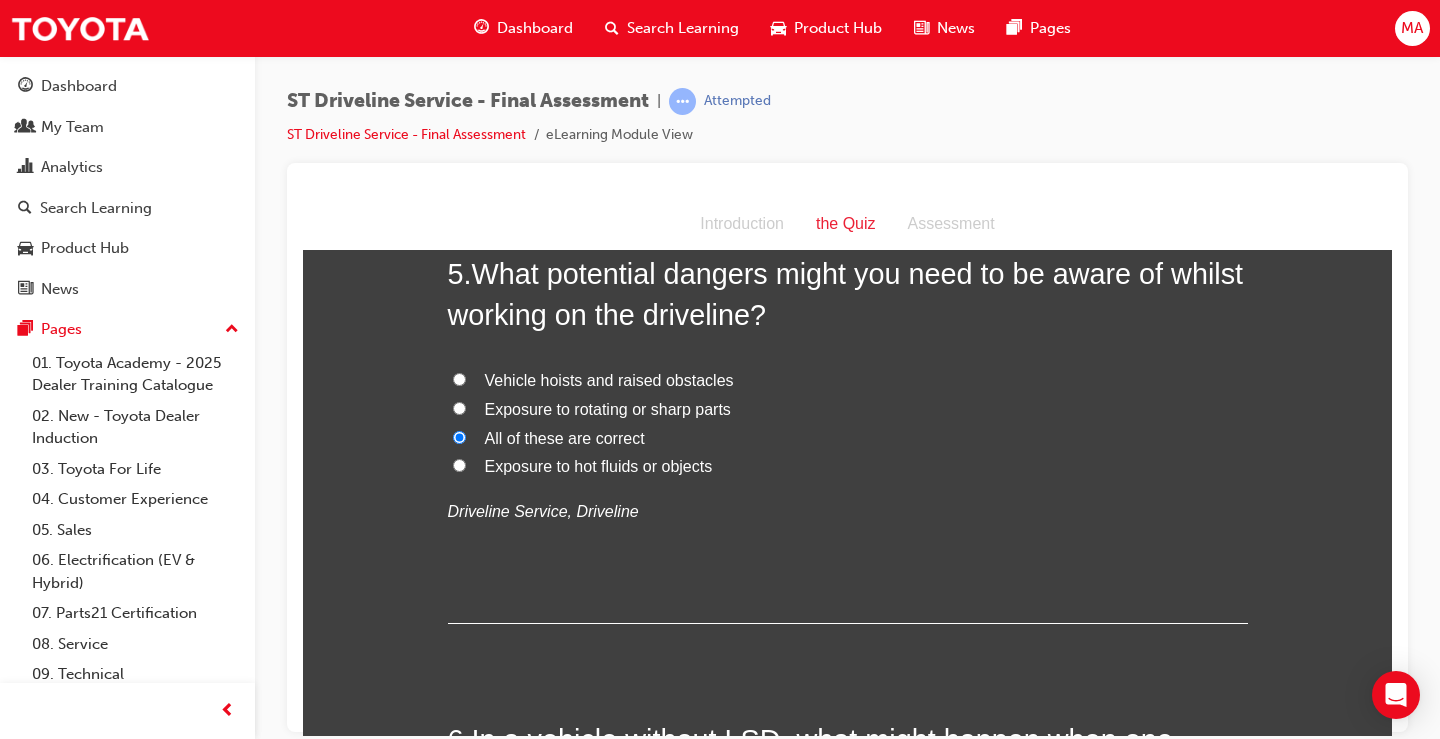 radio on "true" 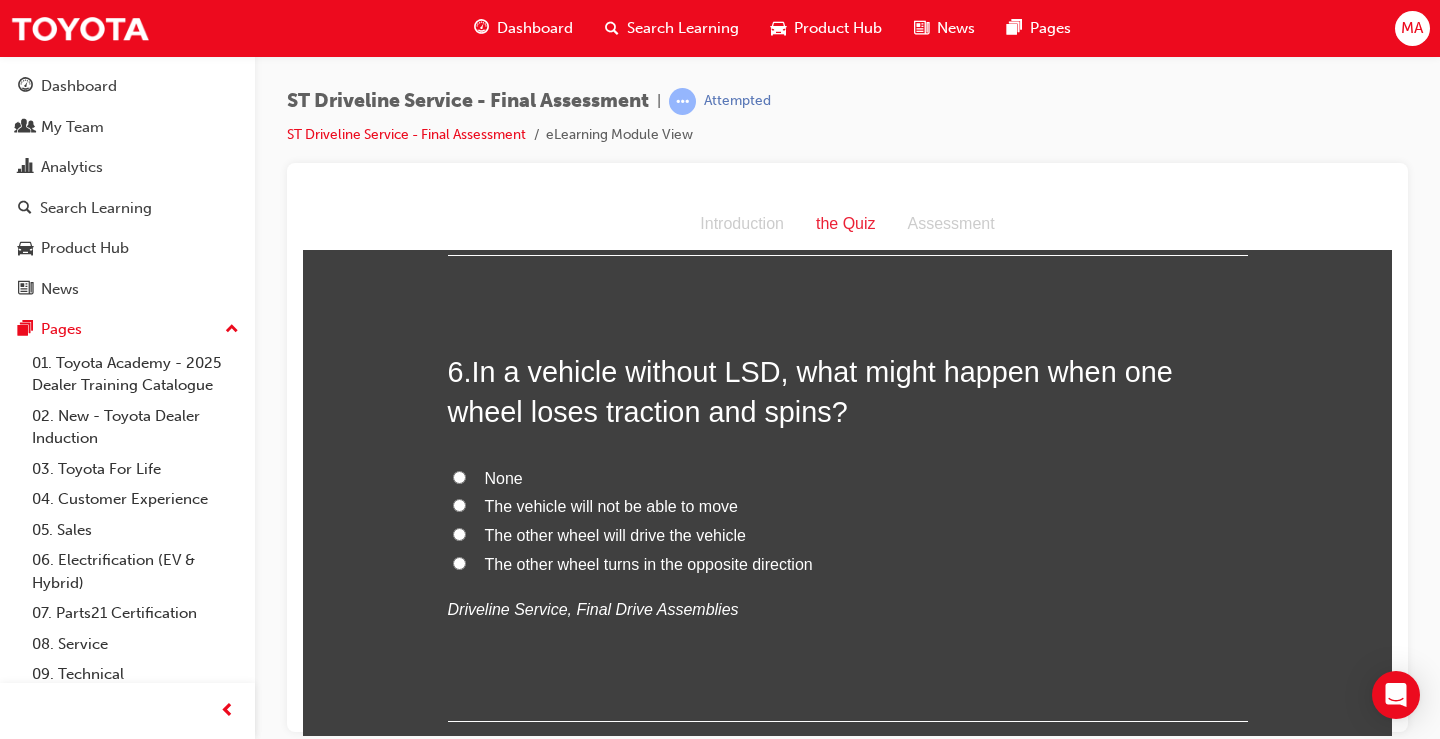 scroll, scrollTop: 2300, scrollLeft: 0, axis: vertical 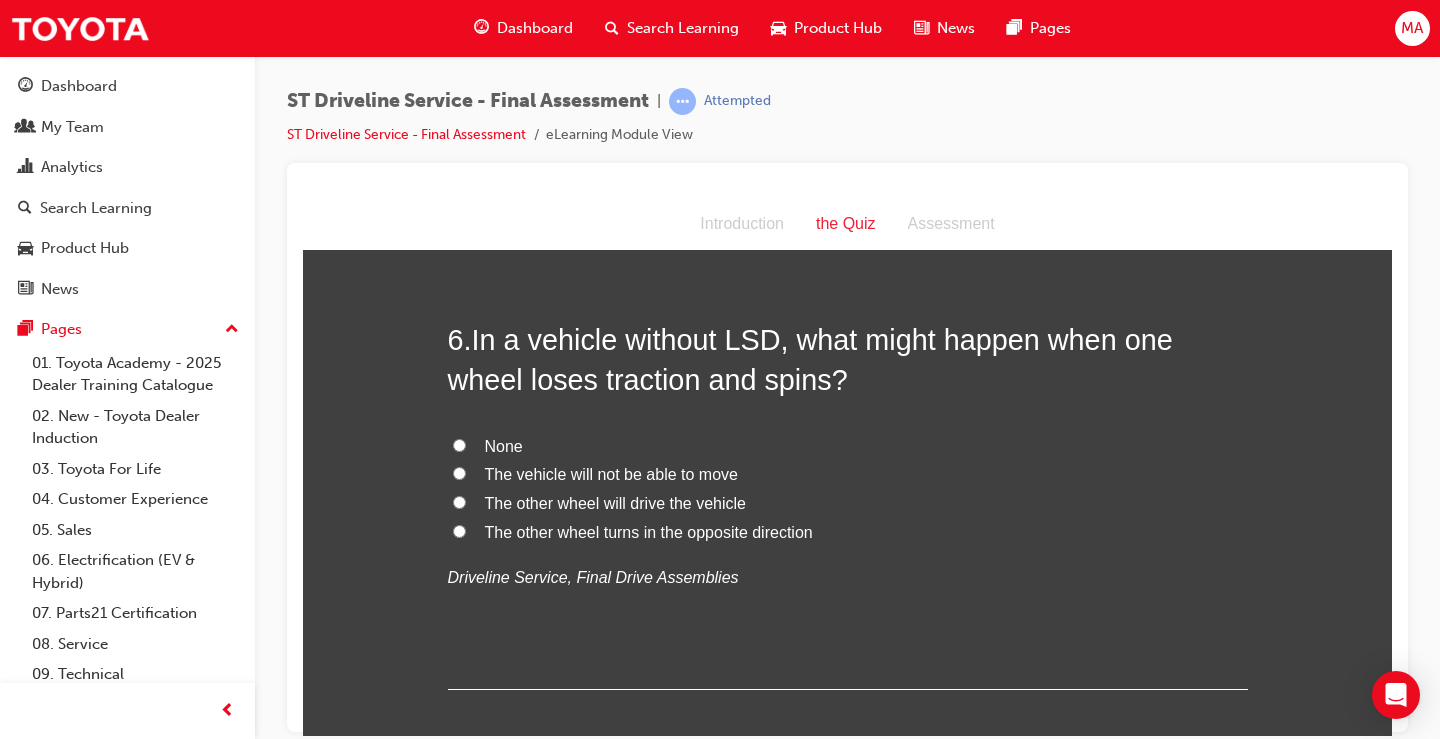 click on "None" at bounding box center [459, 444] 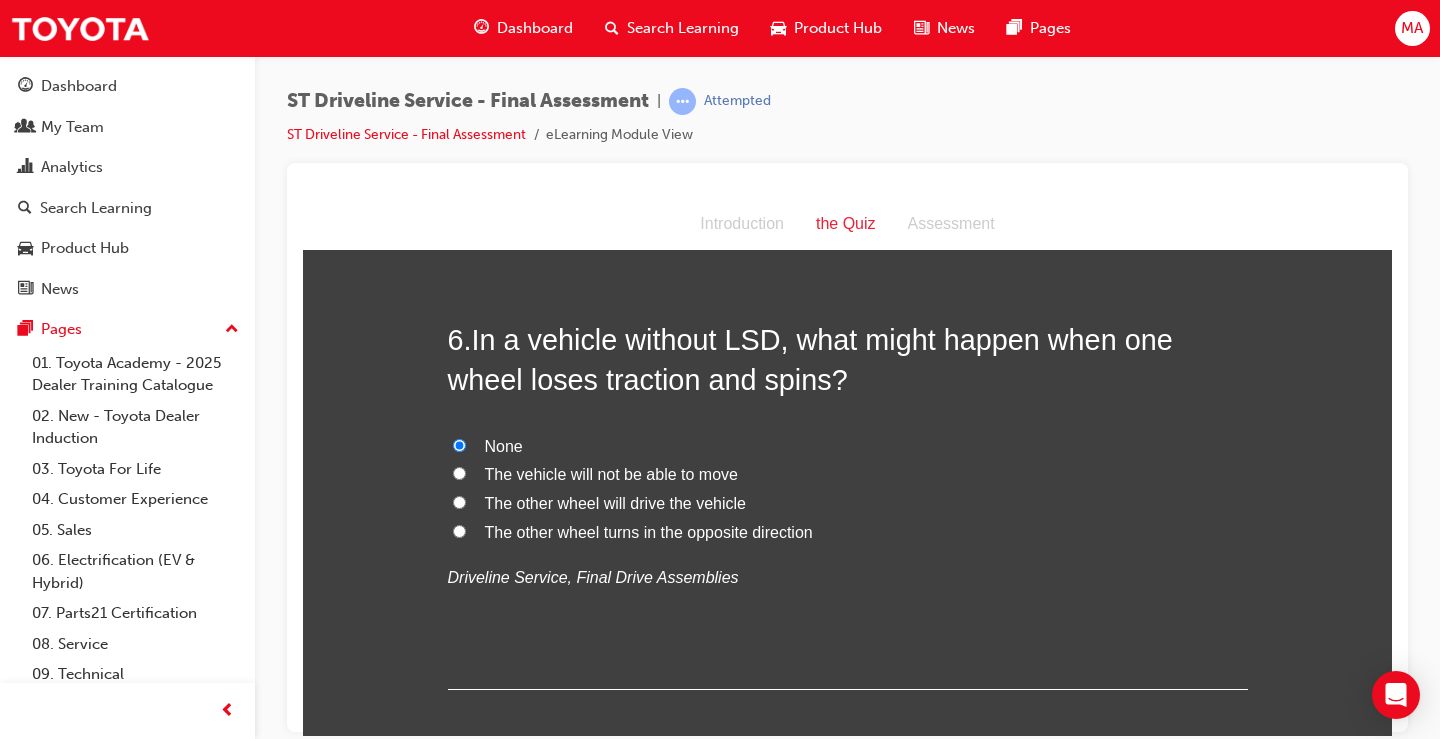 radio on "true" 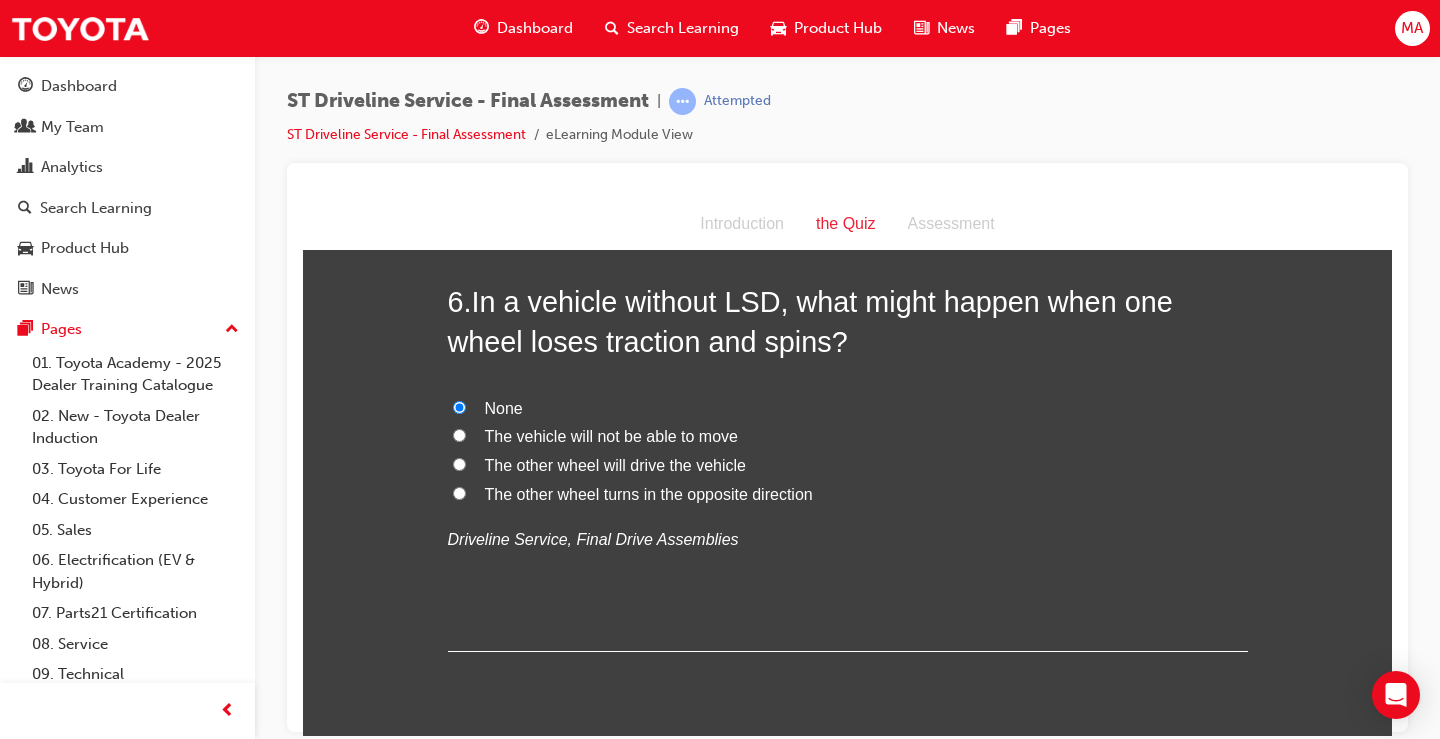 scroll, scrollTop: 2400, scrollLeft: 0, axis: vertical 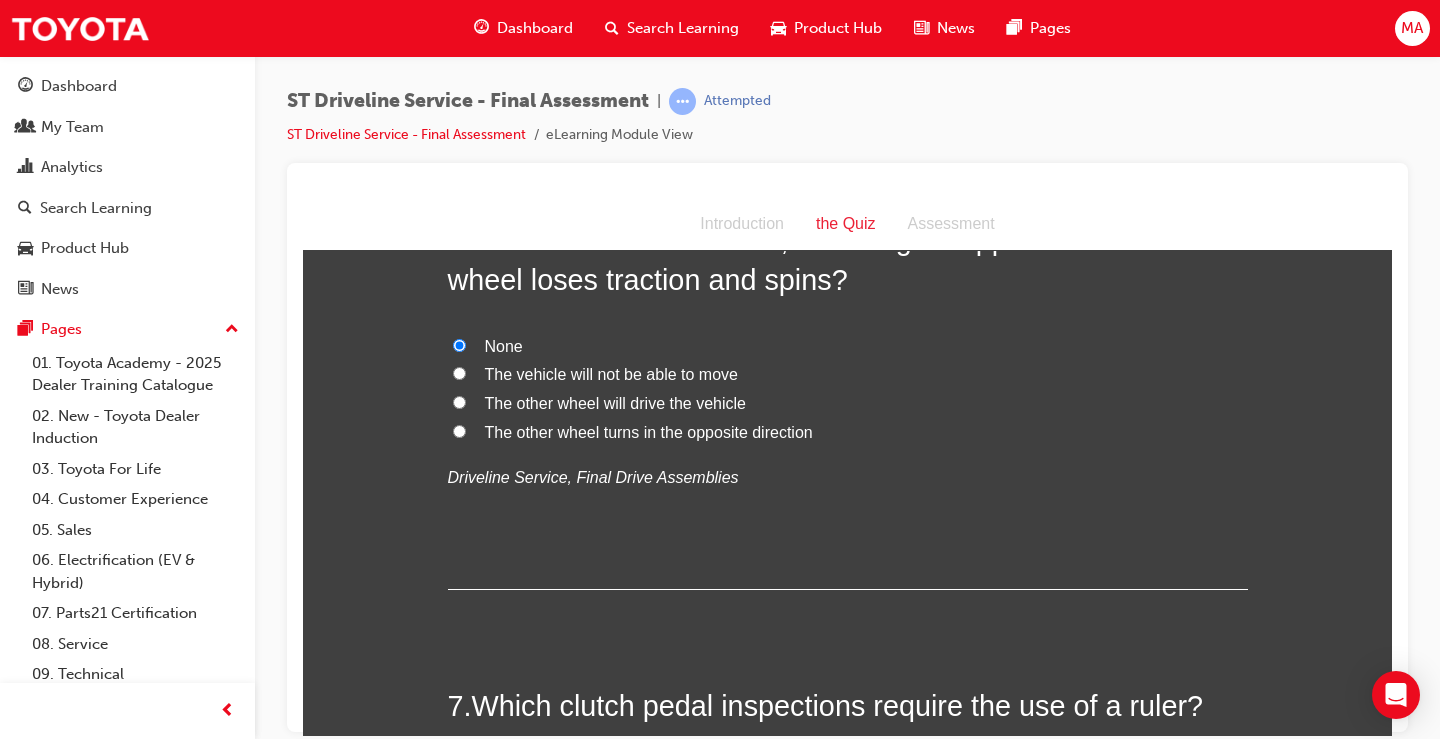 click on "The vehicle will not be able to move" at bounding box center (848, 374) 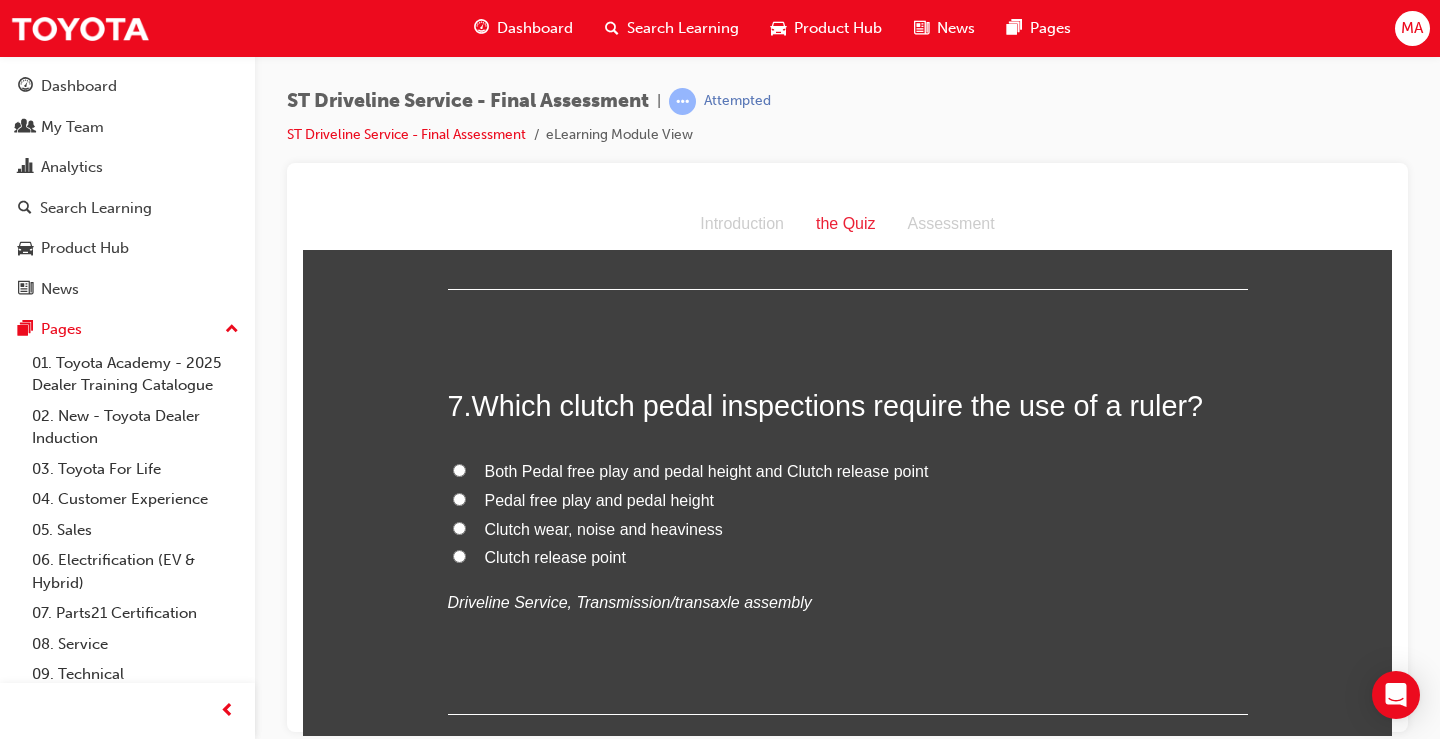 scroll, scrollTop: 2800, scrollLeft: 0, axis: vertical 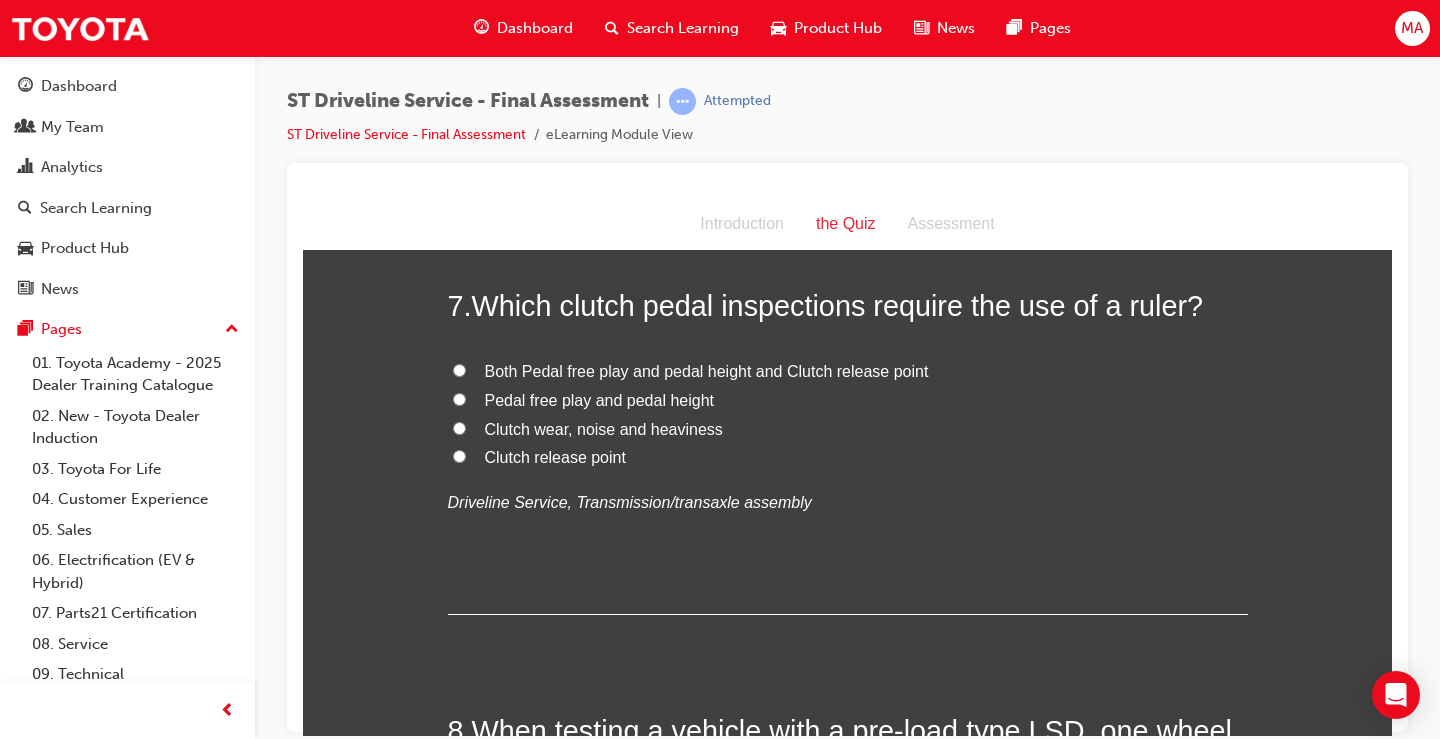 click on "Both Pedal free play and pedal height and Clutch release point" at bounding box center [848, 371] 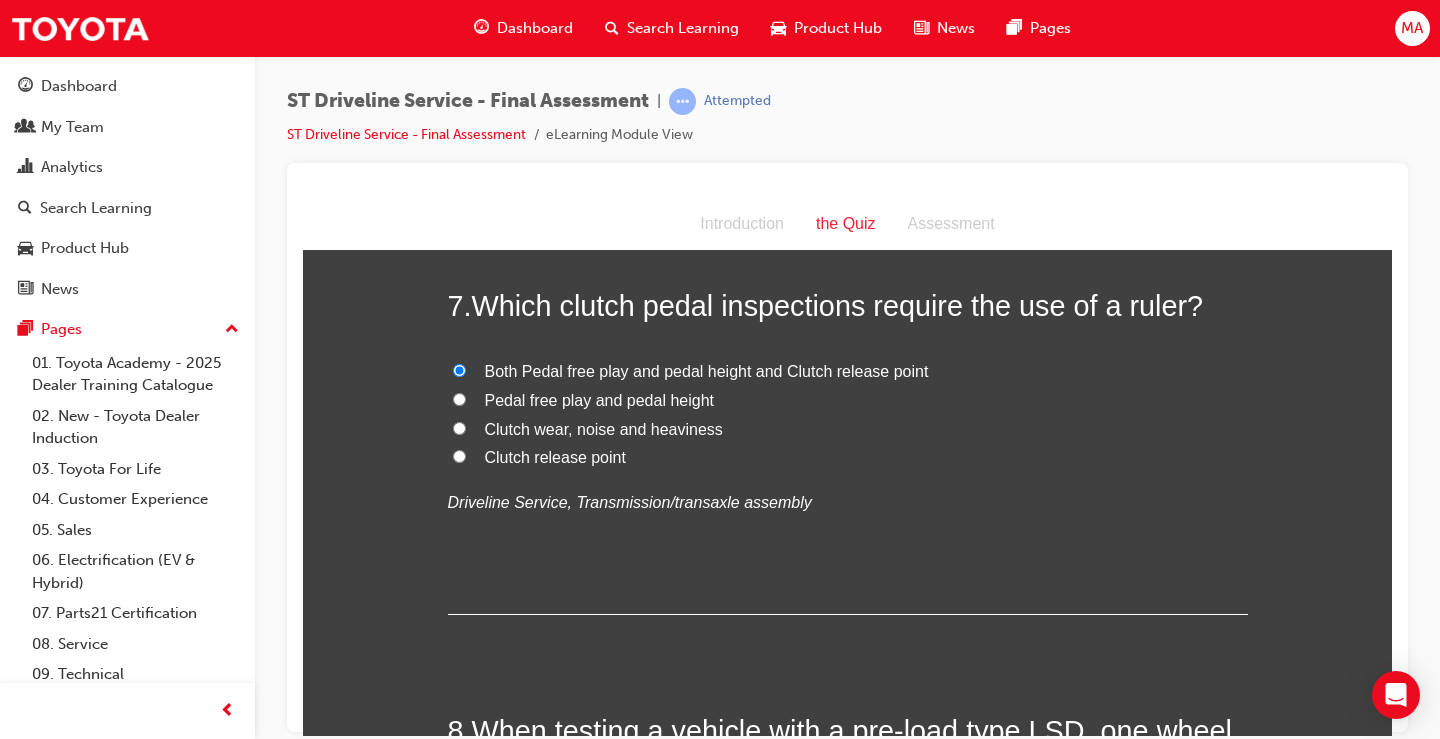 radio on "true" 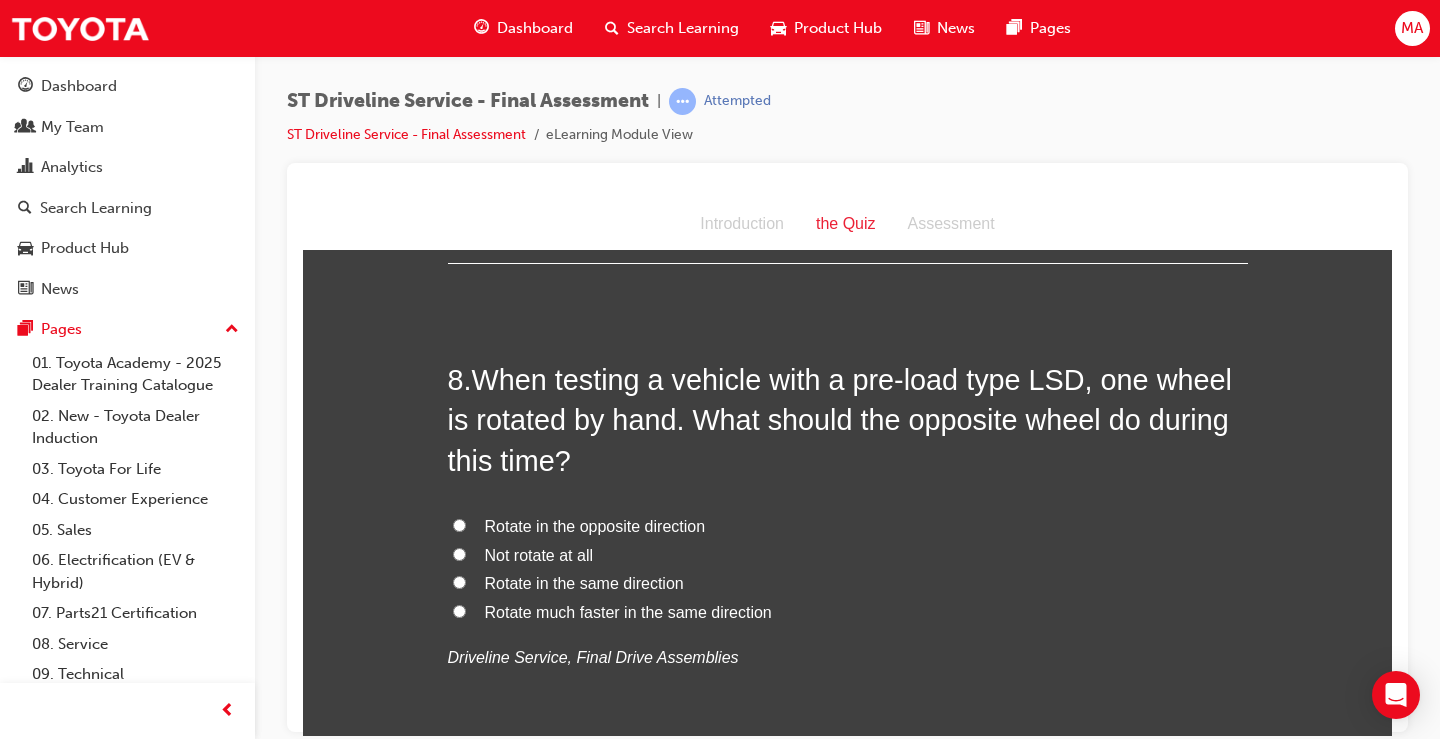 scroll, scrollTop: 3200, scrollLeft: 0, axis: vertical 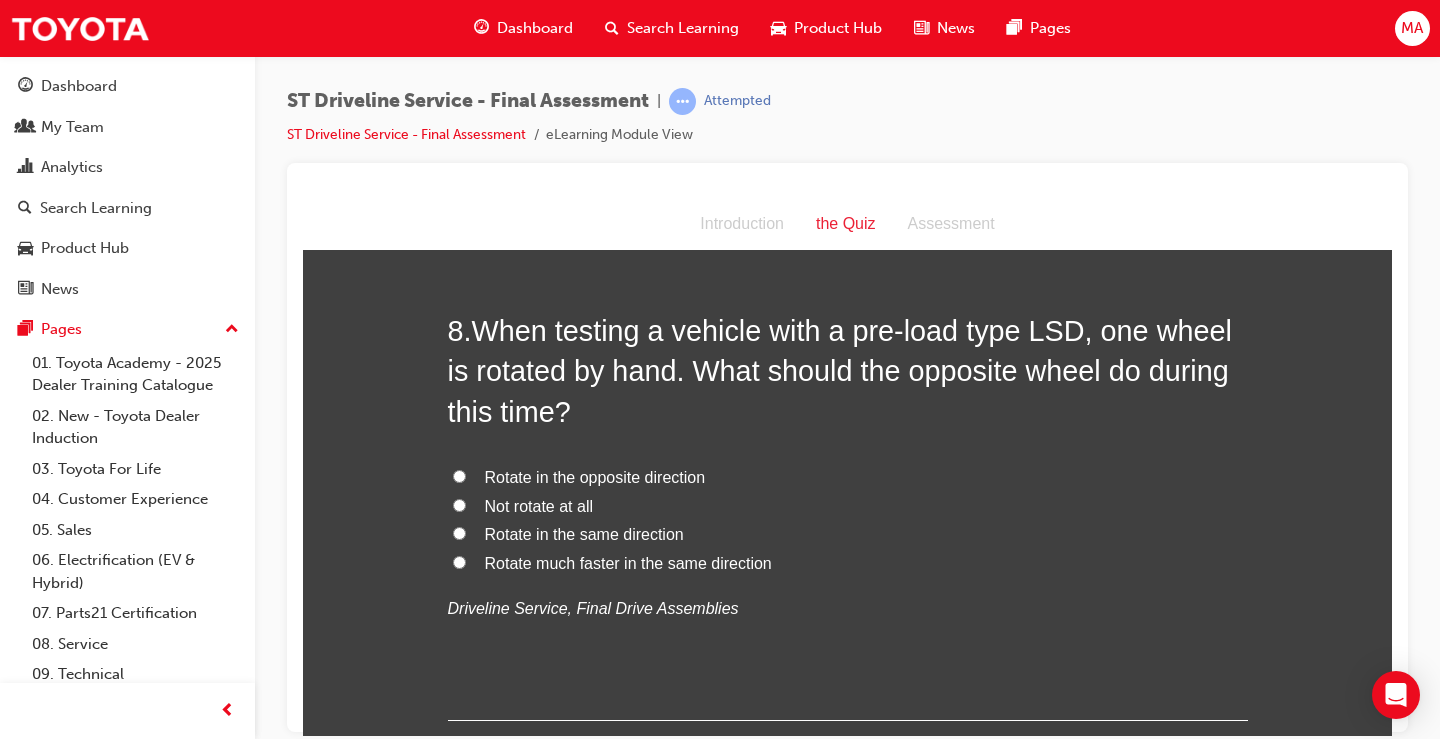 click on "Rotate in the same direction" at bounding box center [459, 532] 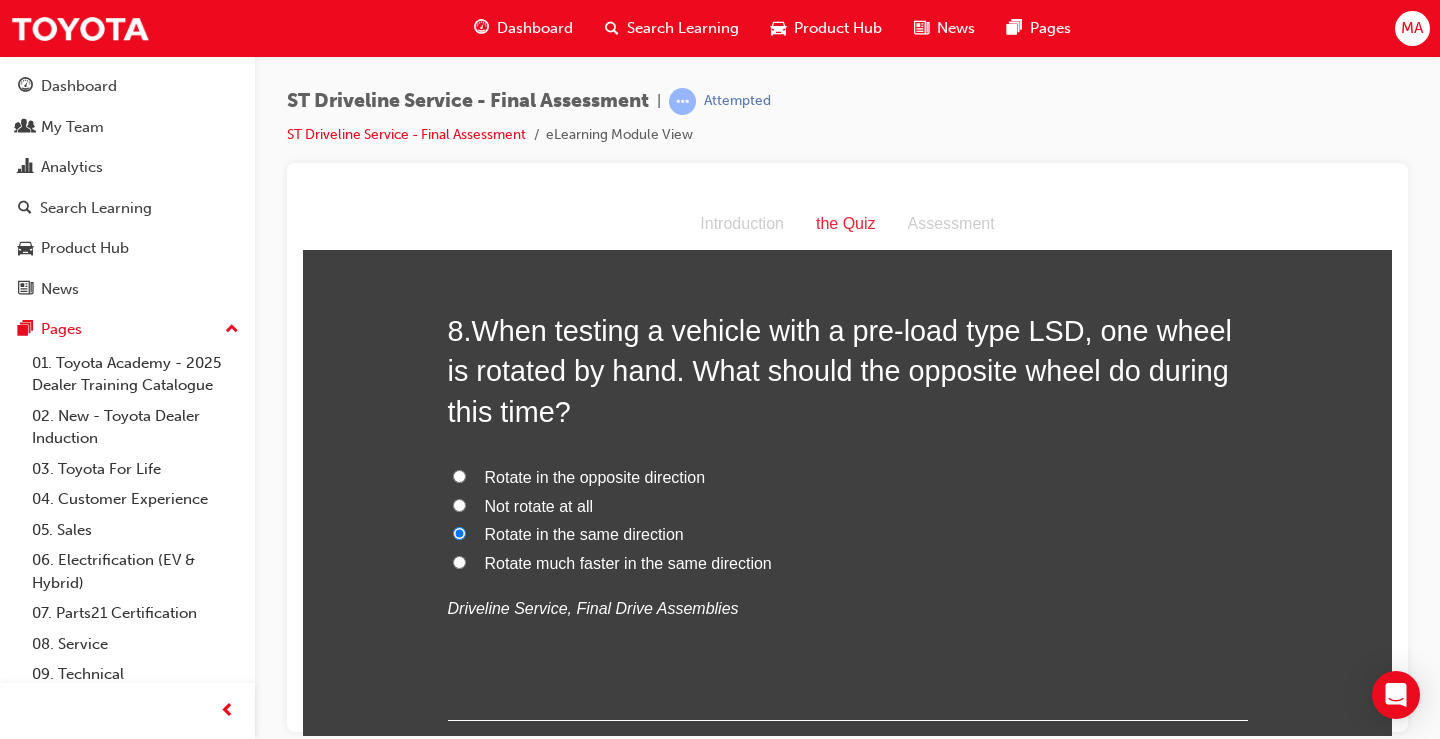 radio on "true" 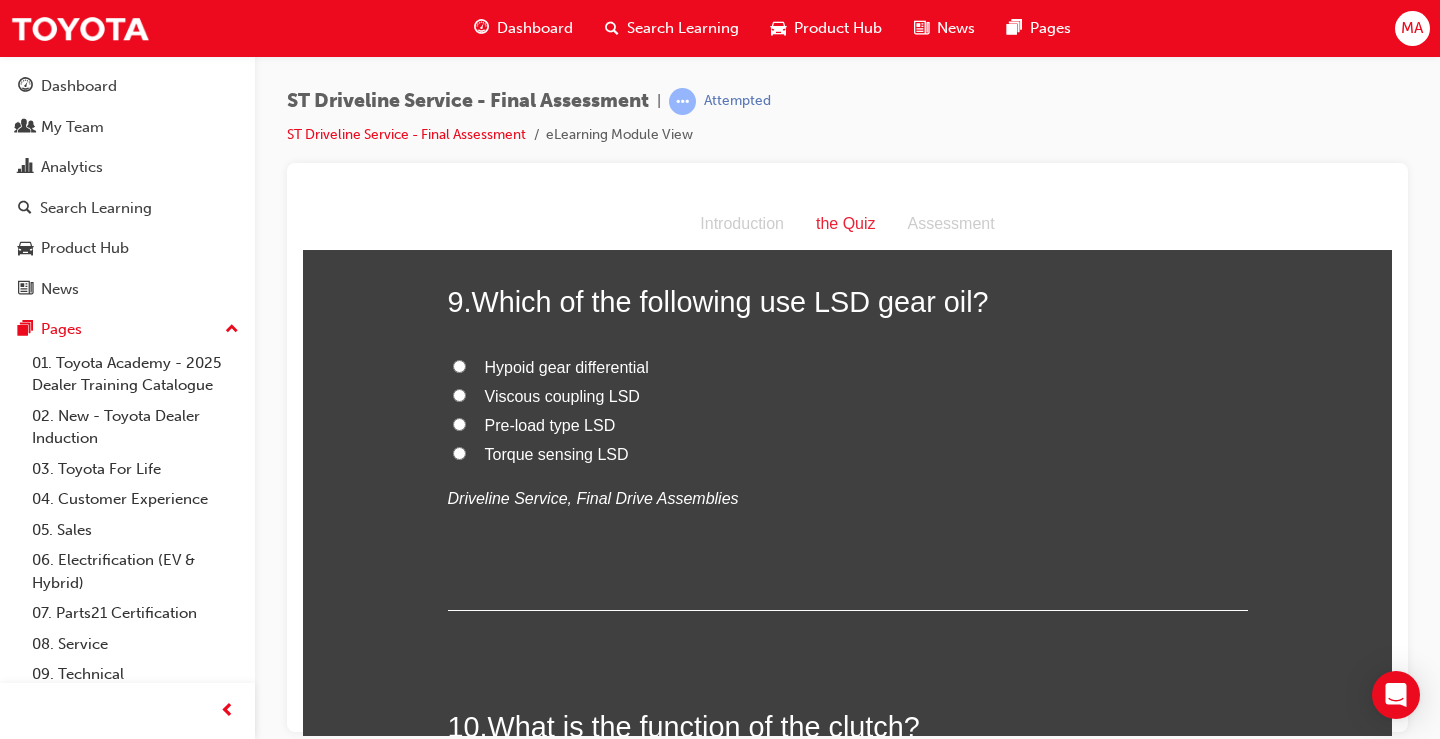 scroll, scrollTop: 3700, scrollLeft: 0, axis: vertical 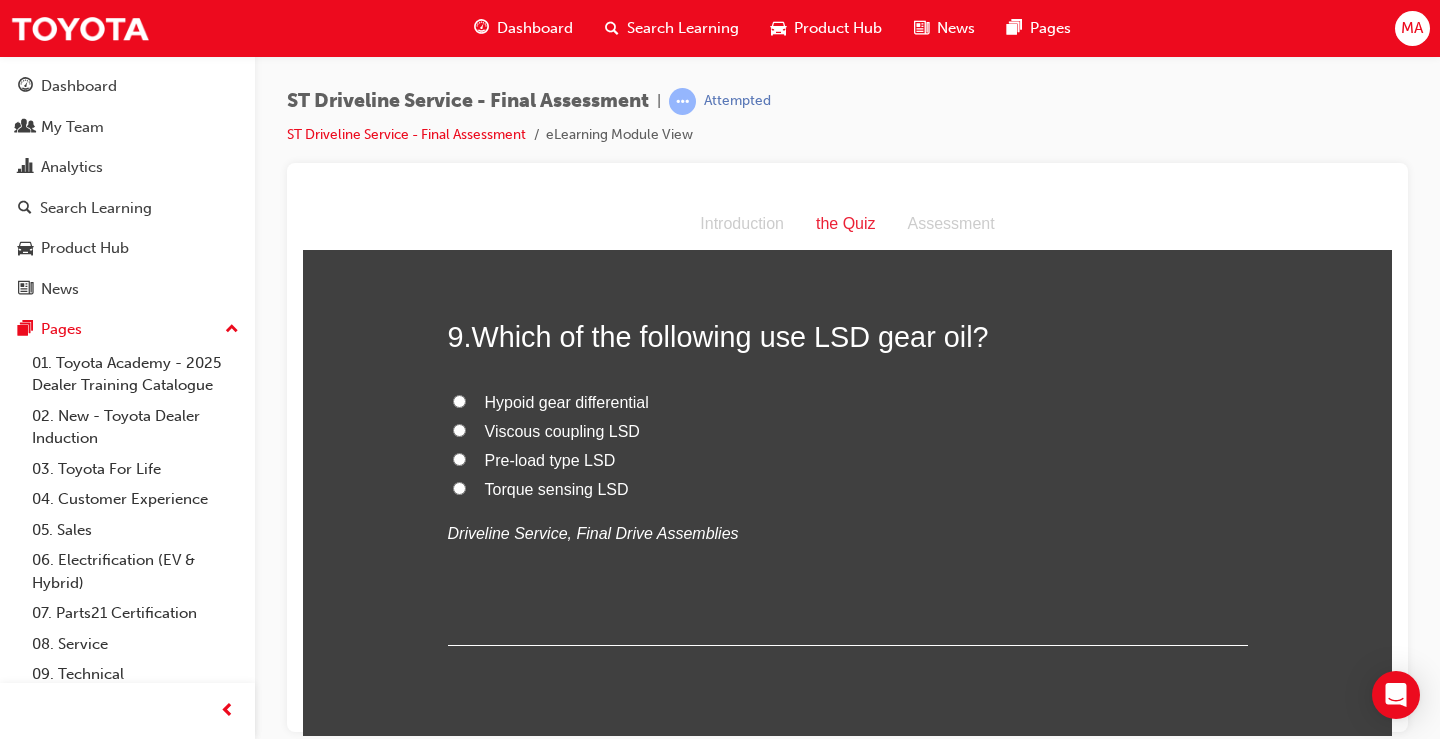 click on "Pre-load type LSD" at bounding box center (459, 458) 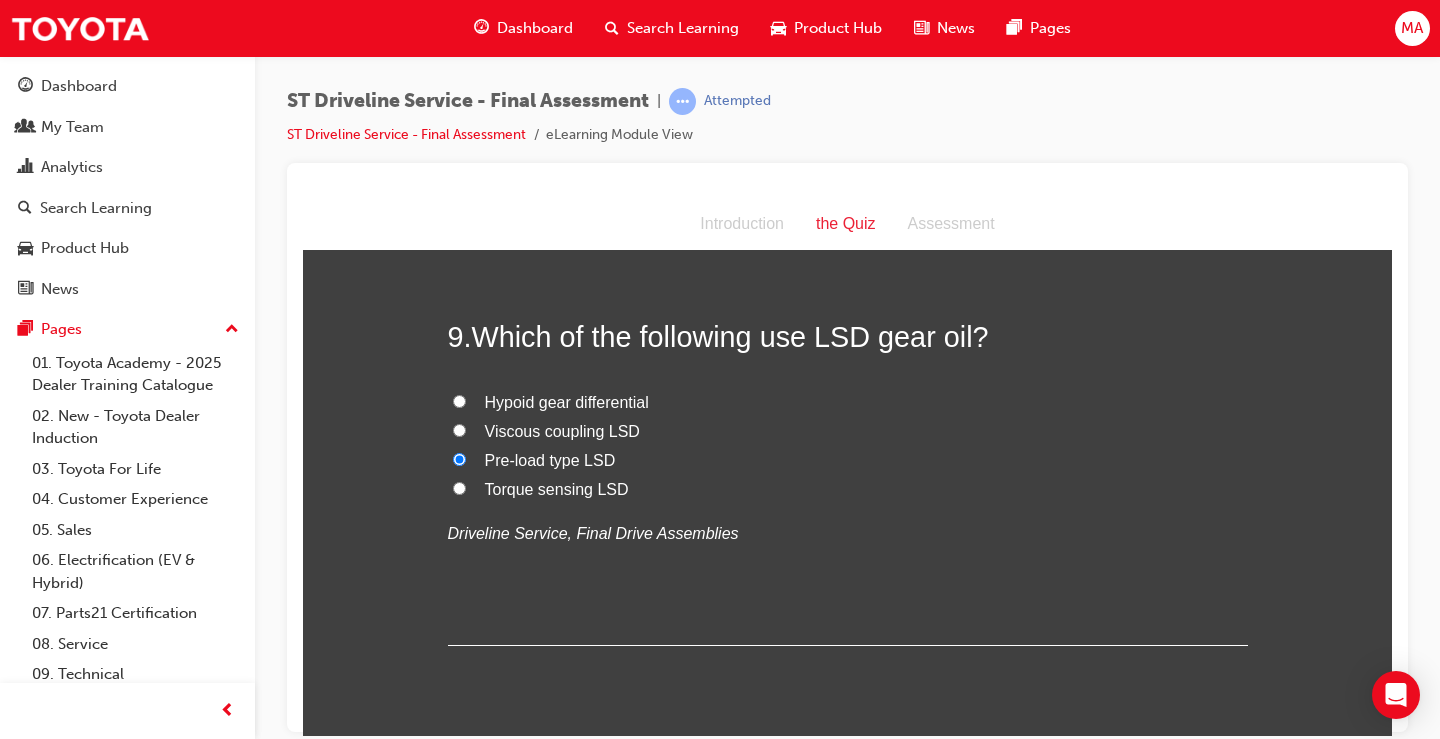 radio on "true" 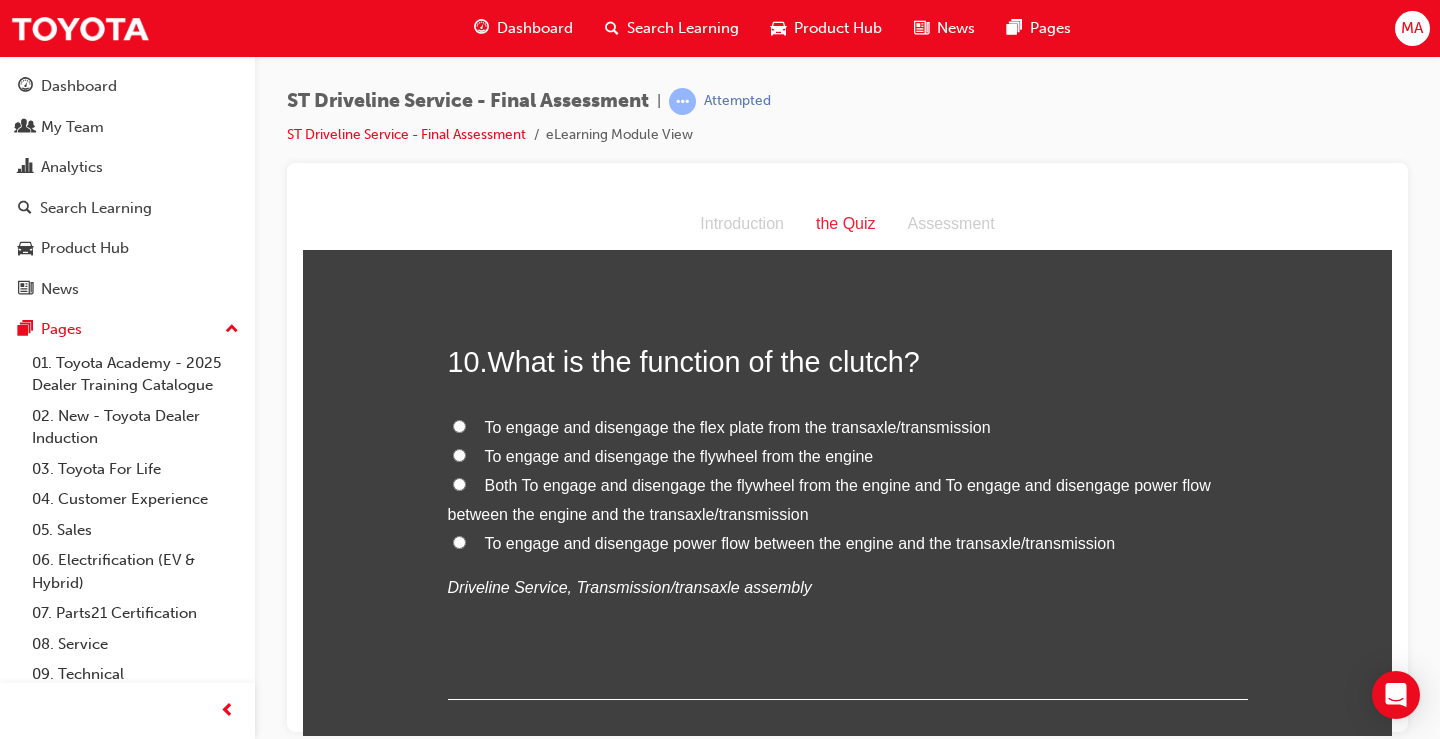 scroll, scrollTop: 4200, scrollLeft: 0, axis: vertical 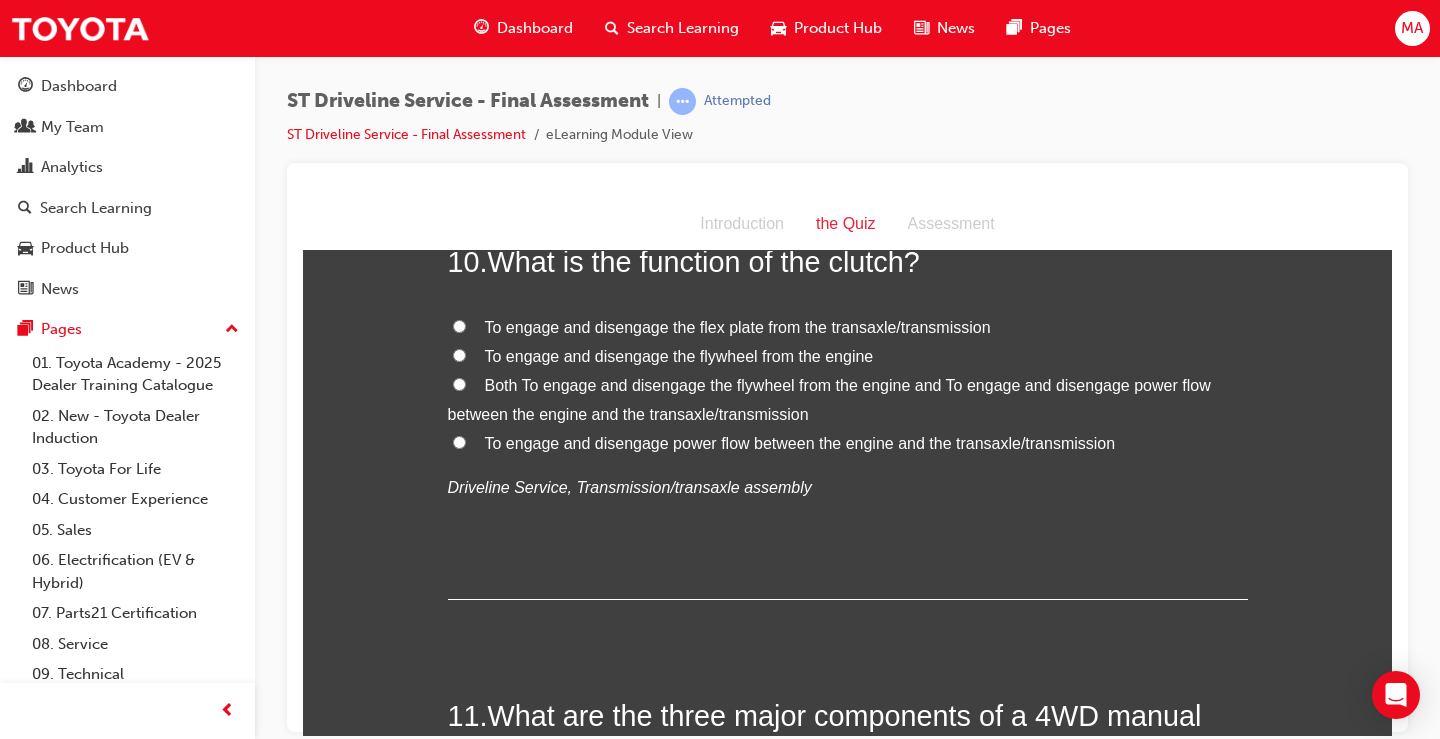 click on "To engage and disengage the flex plate from the transaxle/transmission" at bounding box center [848, 327] 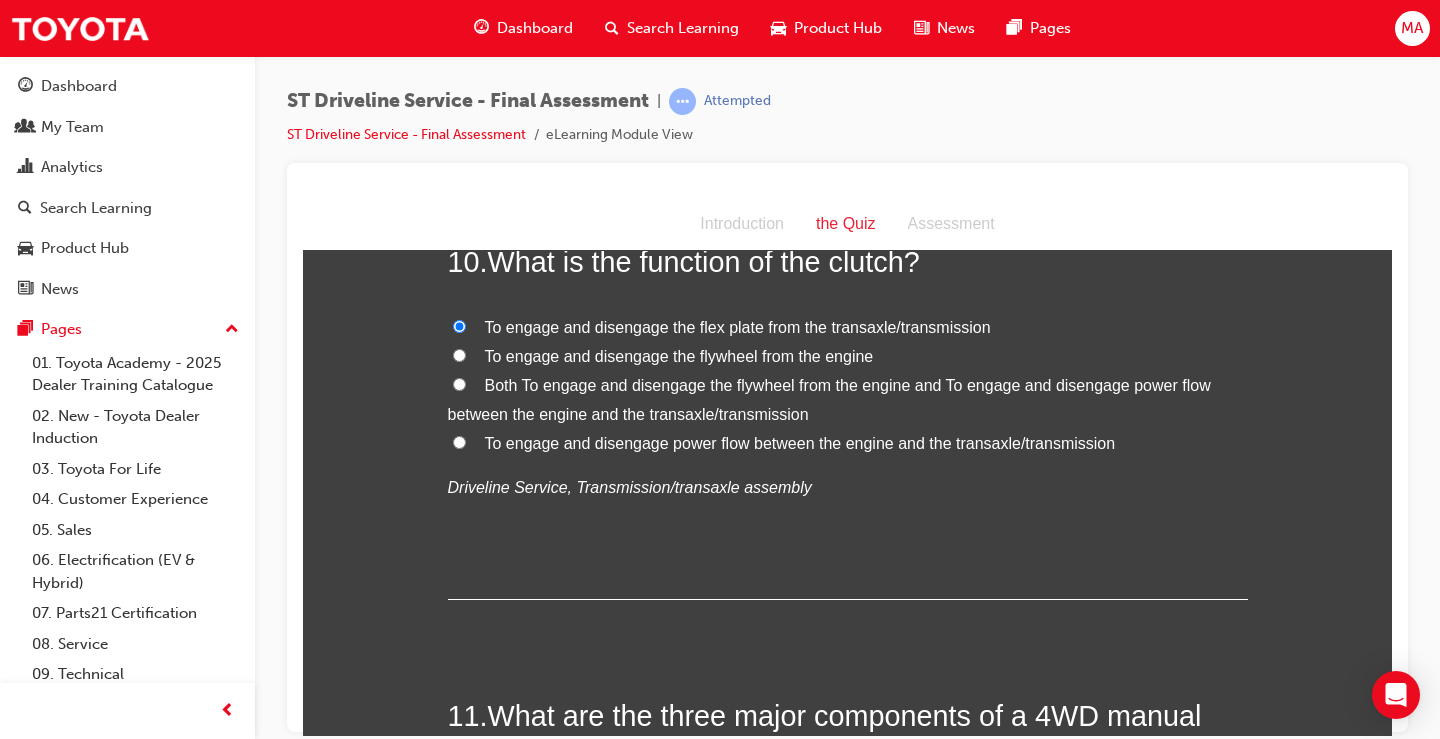 radio on "true" 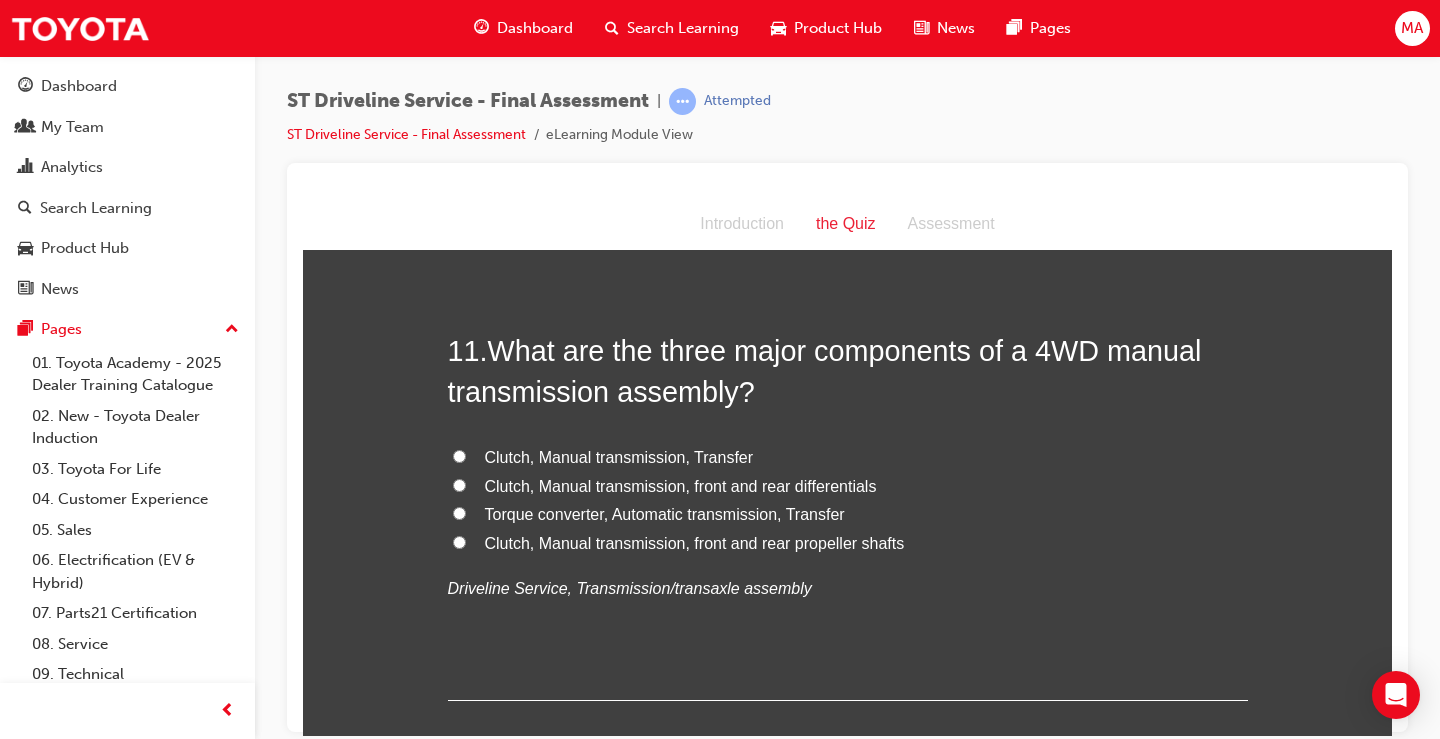 scroll, scrollTop: 4600, scrollLeft: 0, axis: vertical 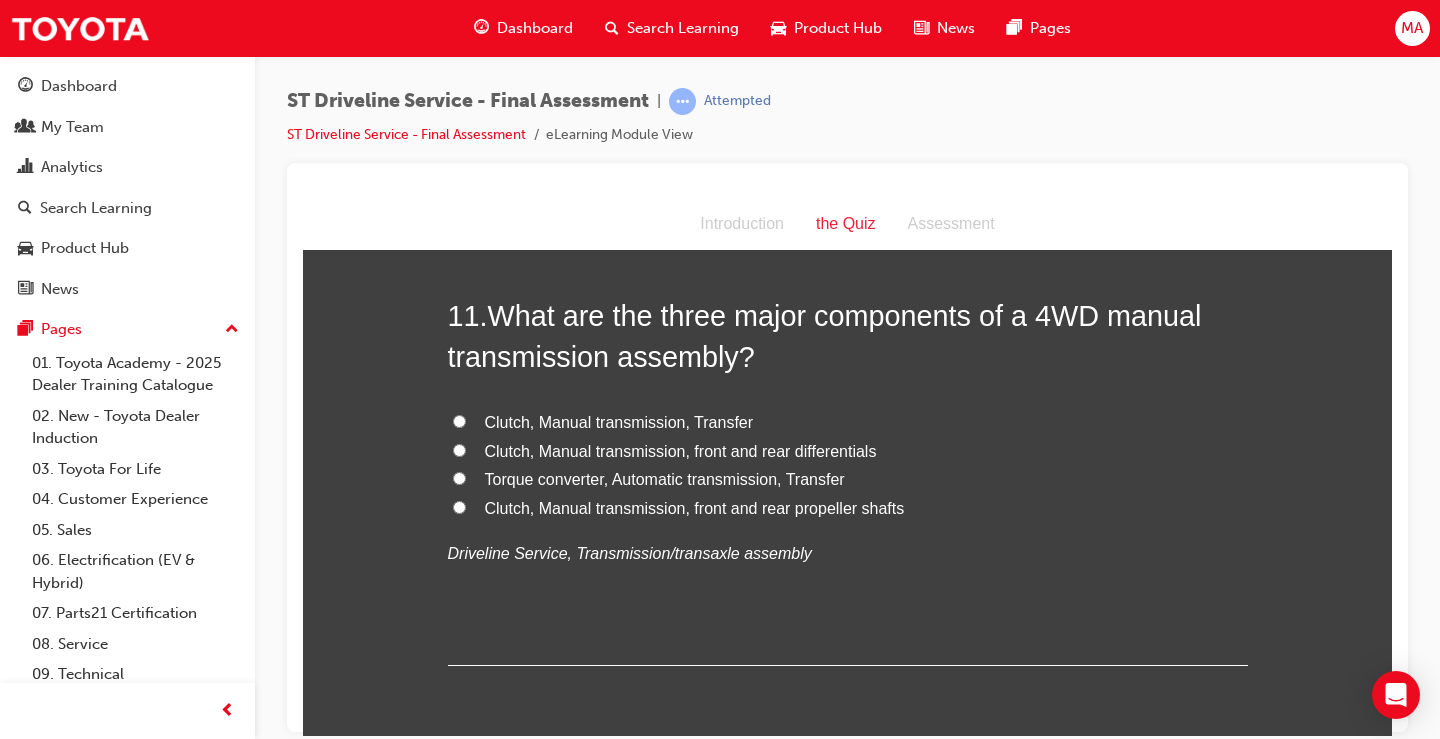 click on "Clutch, Manual transmission, Transfer" at bounding box center [848, 422] 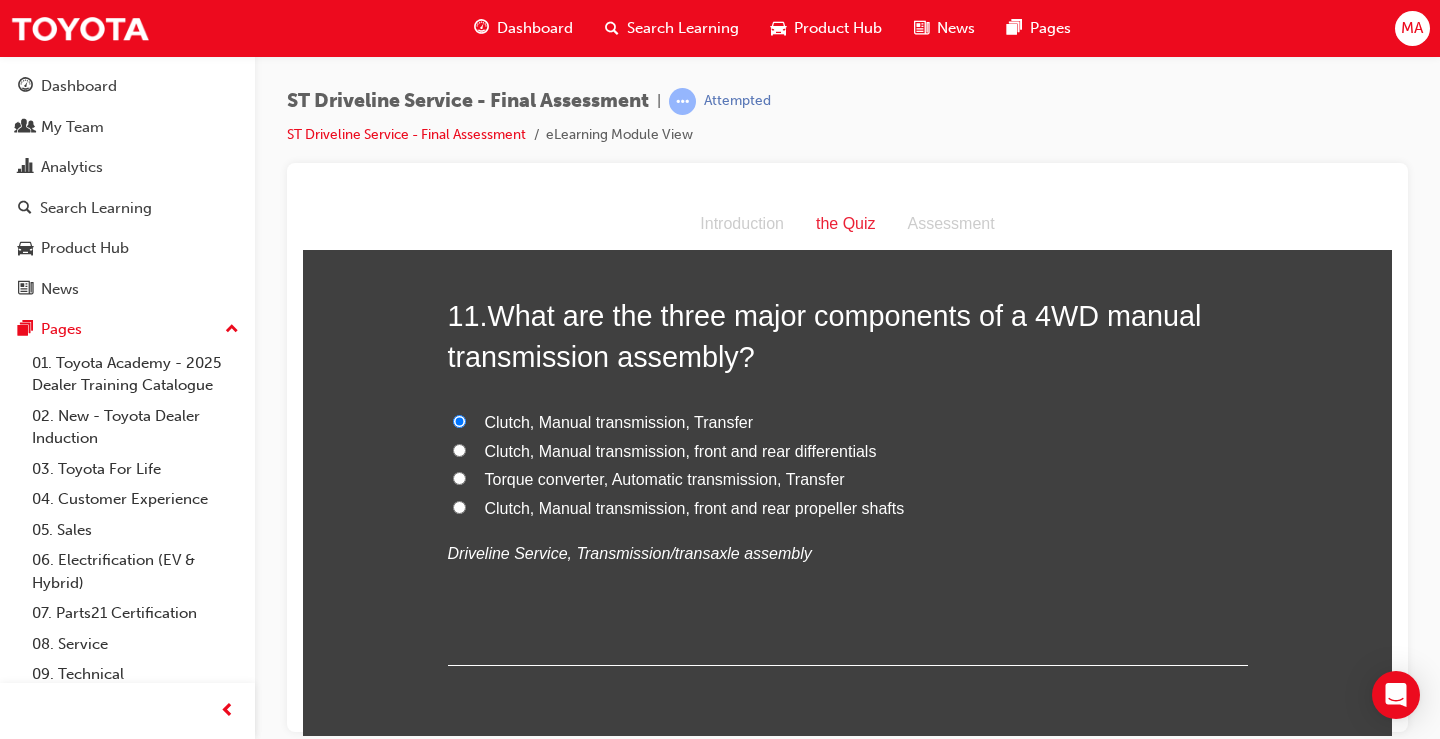 radio on "true" 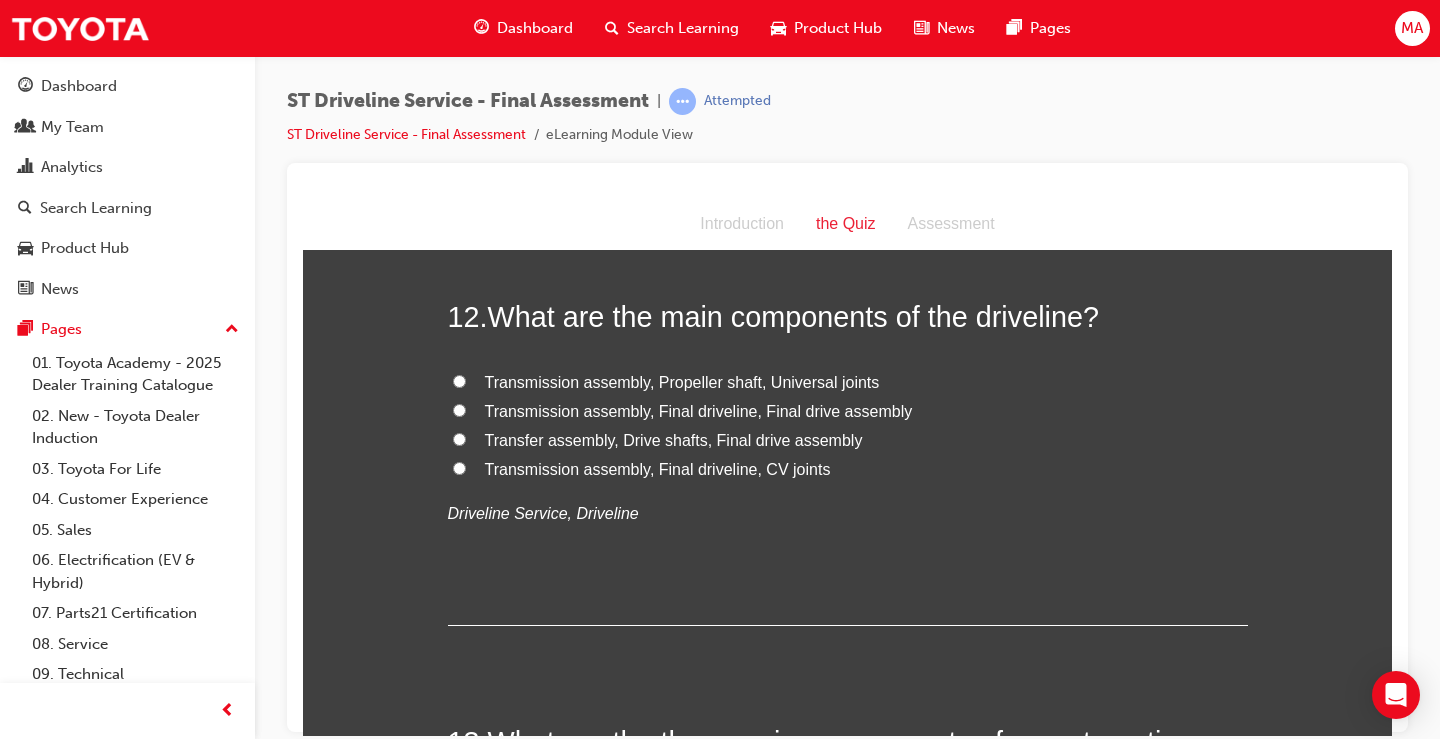 scroll, scrollTop: 5100, scrollLeft: 0, axis: vertical 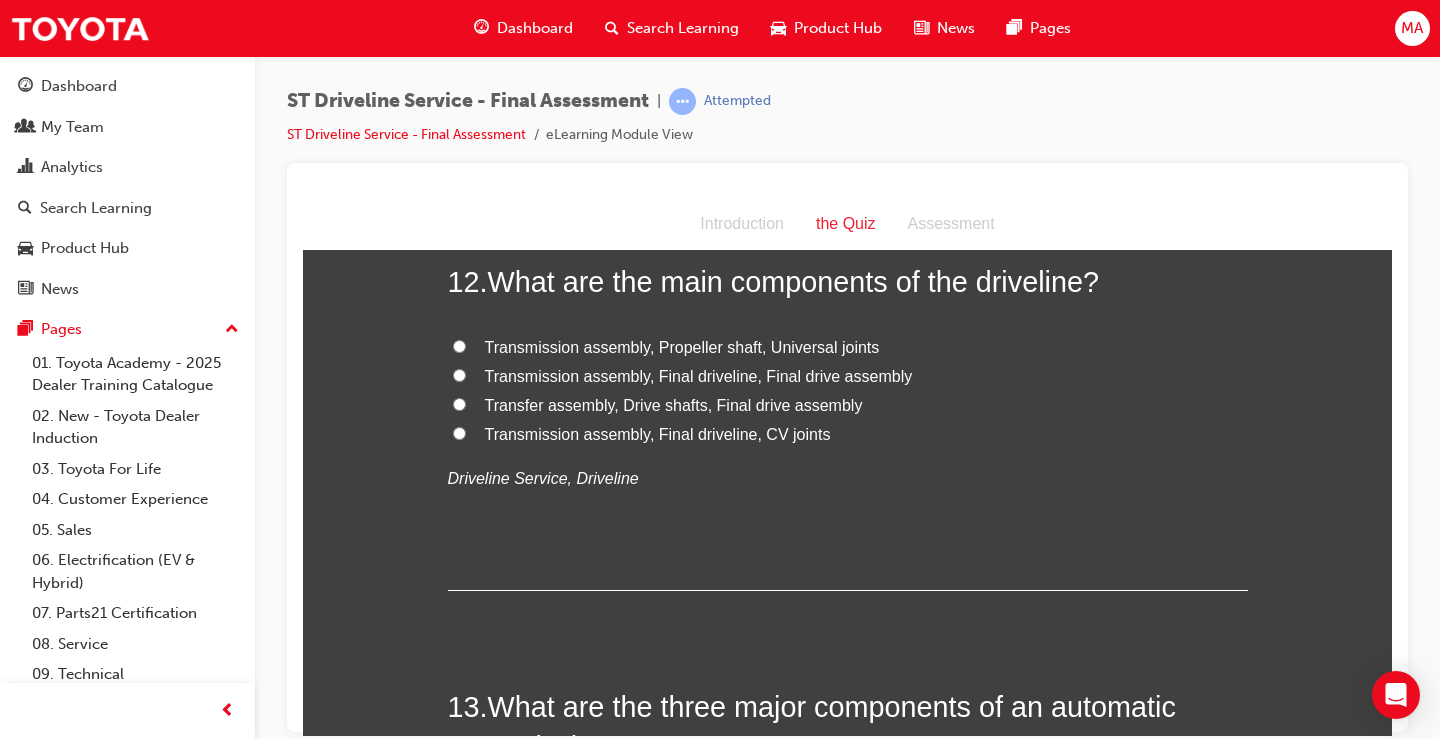click on "Transmission assembly, Final driveline, Final drive assembly" at bounding box center [848, 376] 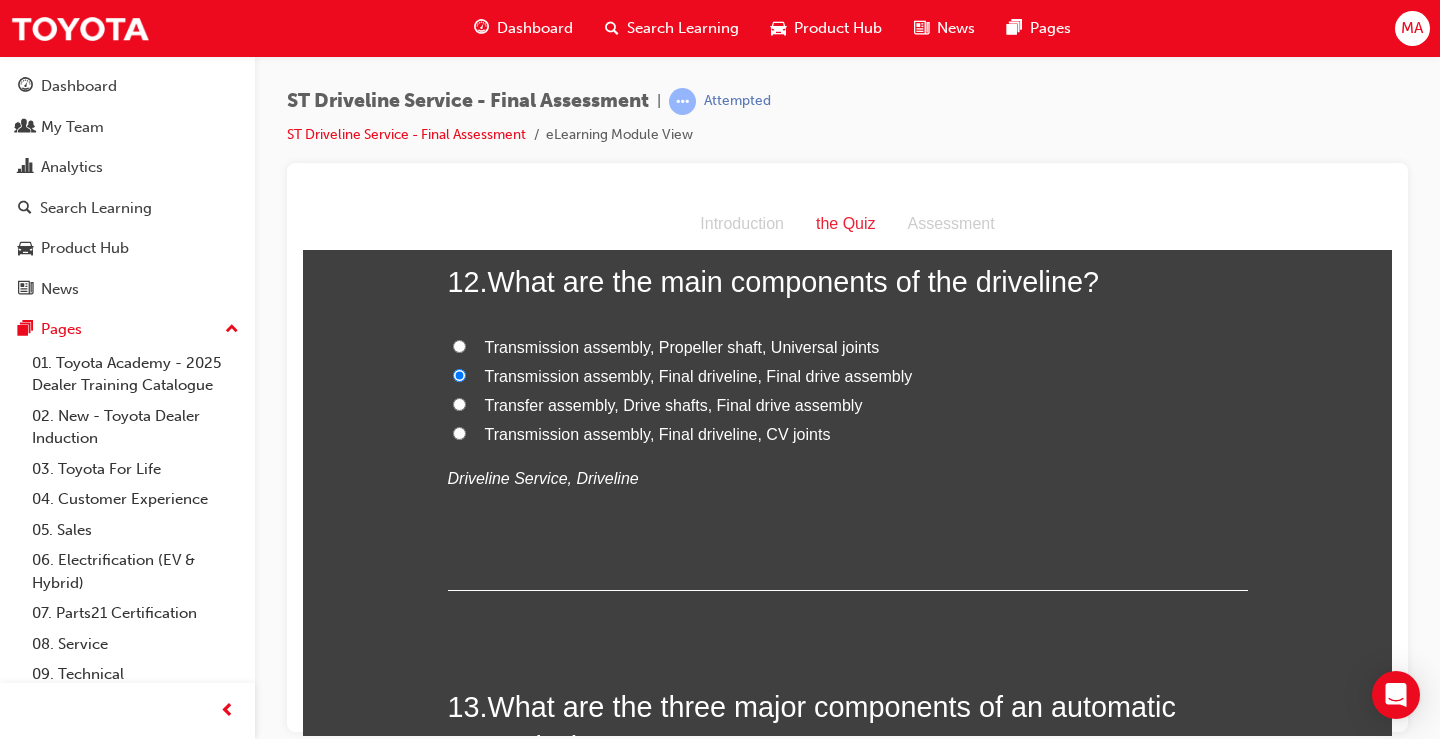 radio on "true" 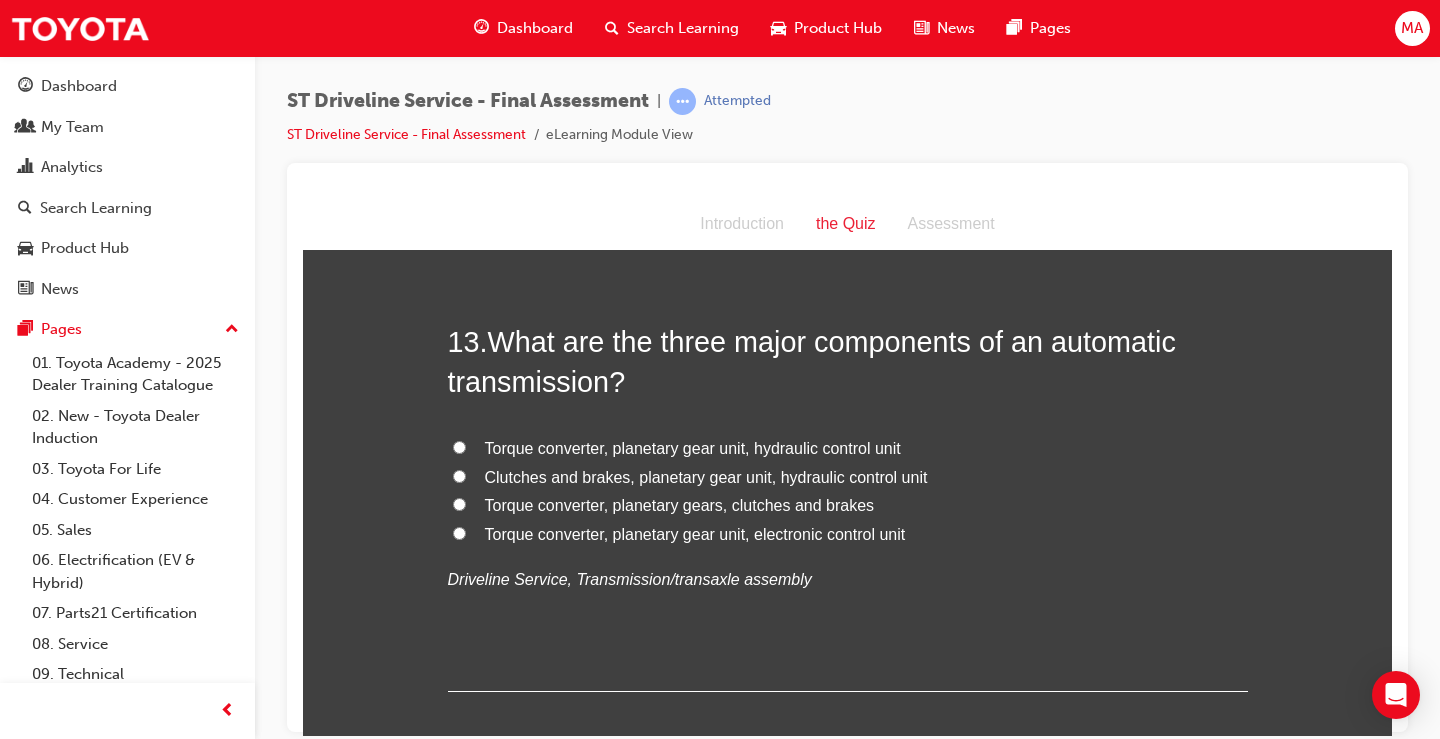 scroll, scrollTop: 5500, scrollLeft: 0, axis: vertical 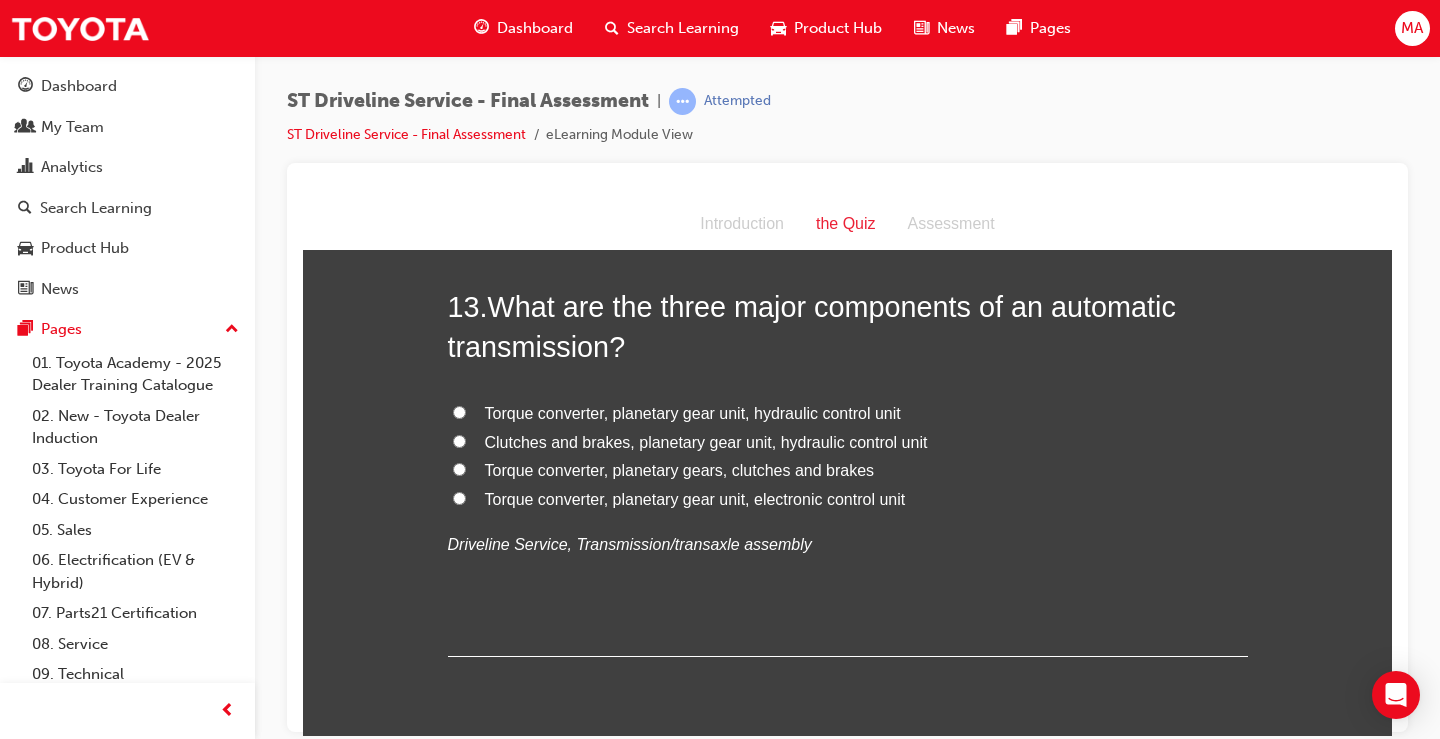 click on "Clutches and brakes, planetary gear unit, hydraulic control unit" at bounding box center [706, 441] 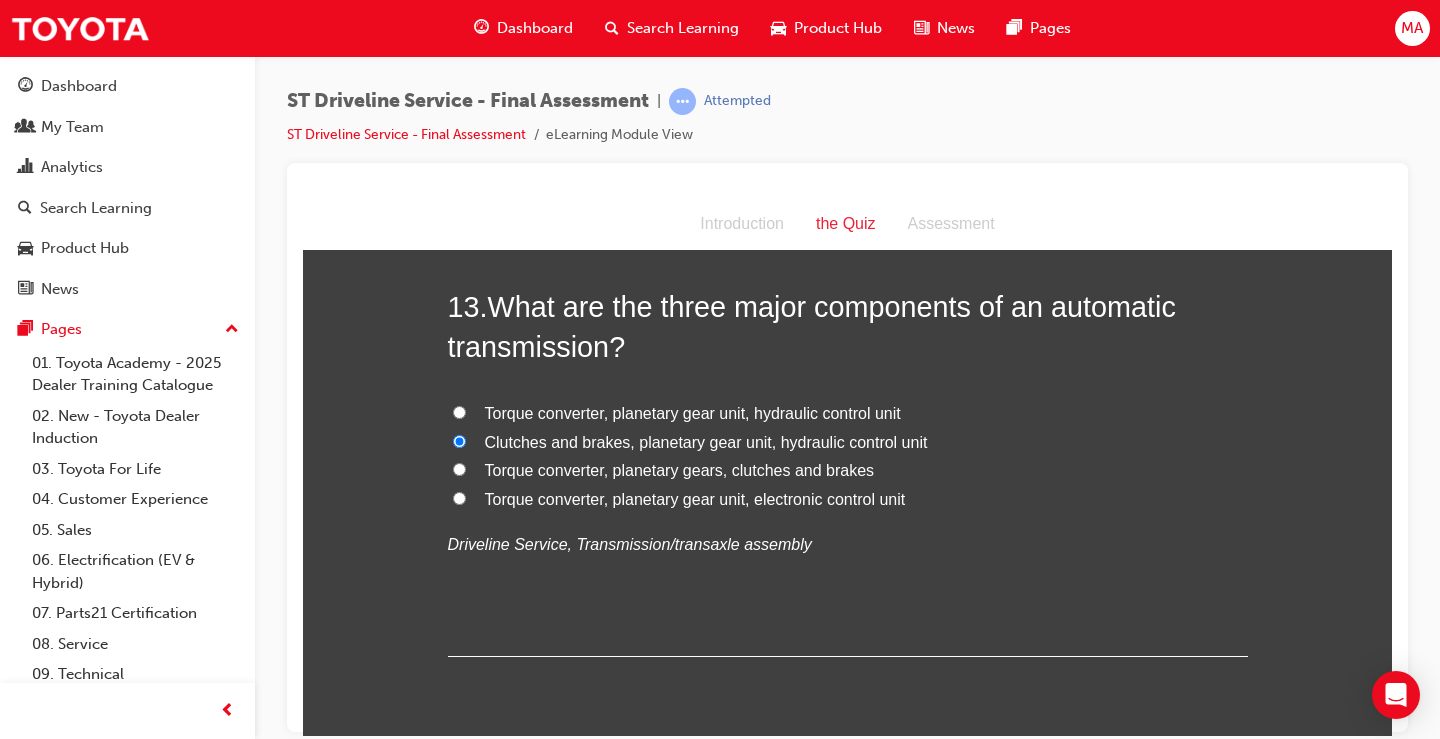 radio on "true" 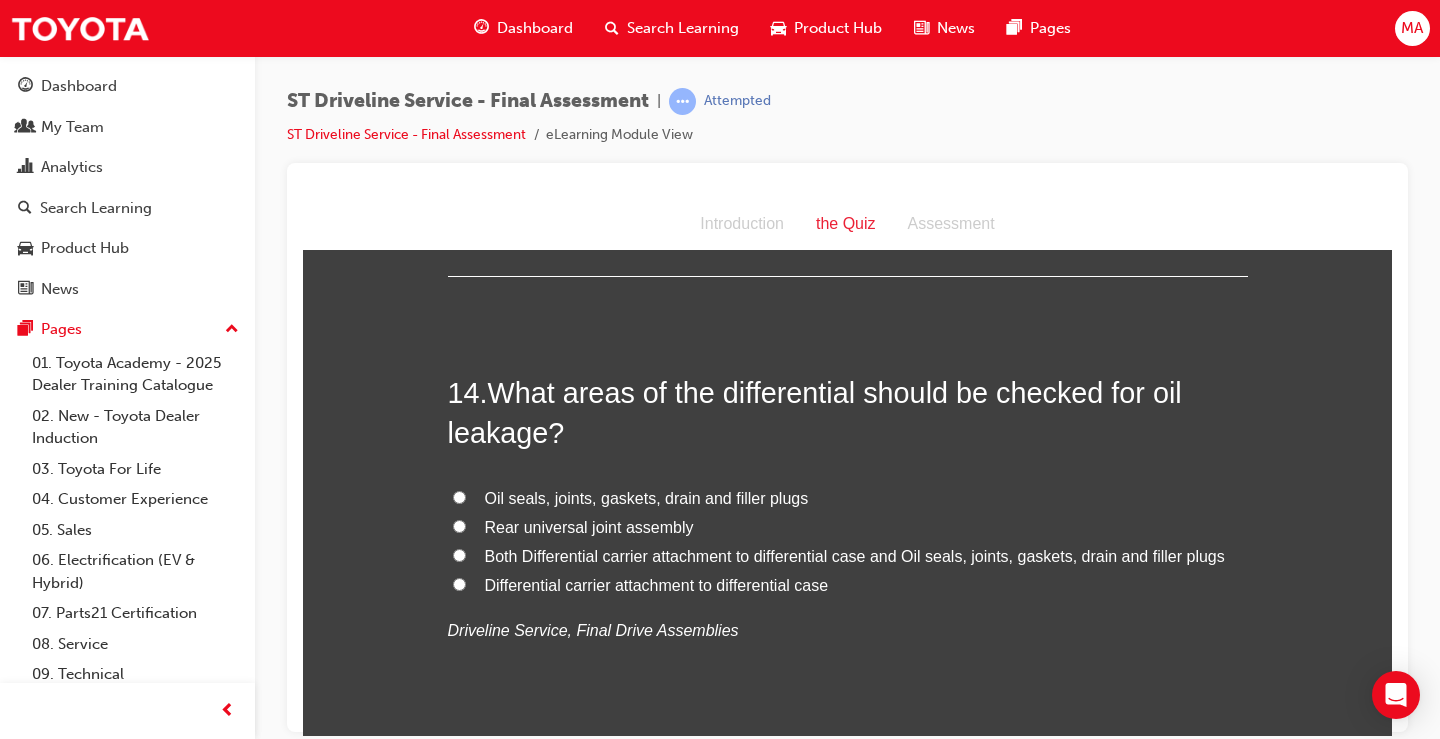 scroll, scrollTop: 6000, scrollLeft: 0, axis: vertical 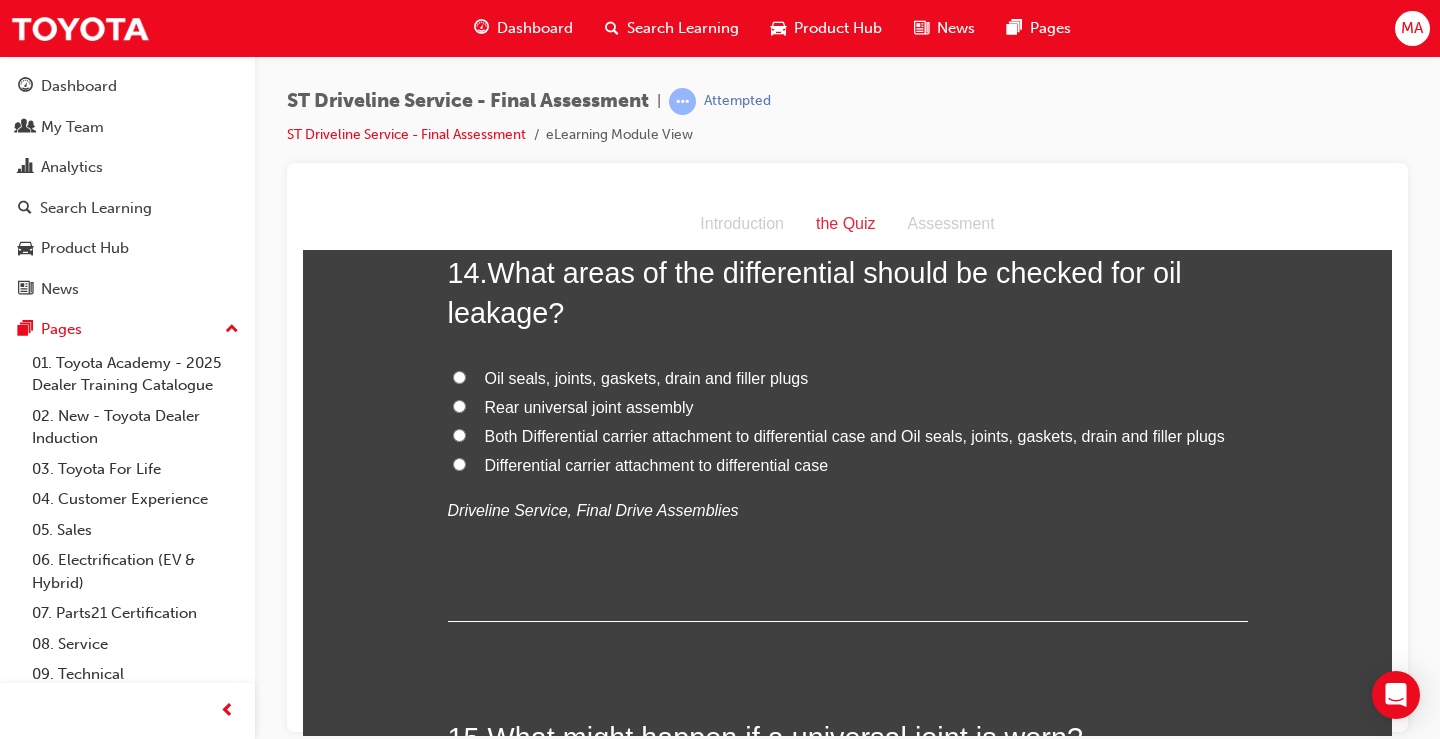 click on "Both Differential carrier attachment to differential case and Oil seals, joints, gaskets, drain and filler plugs" at bounding box center (855, 435) 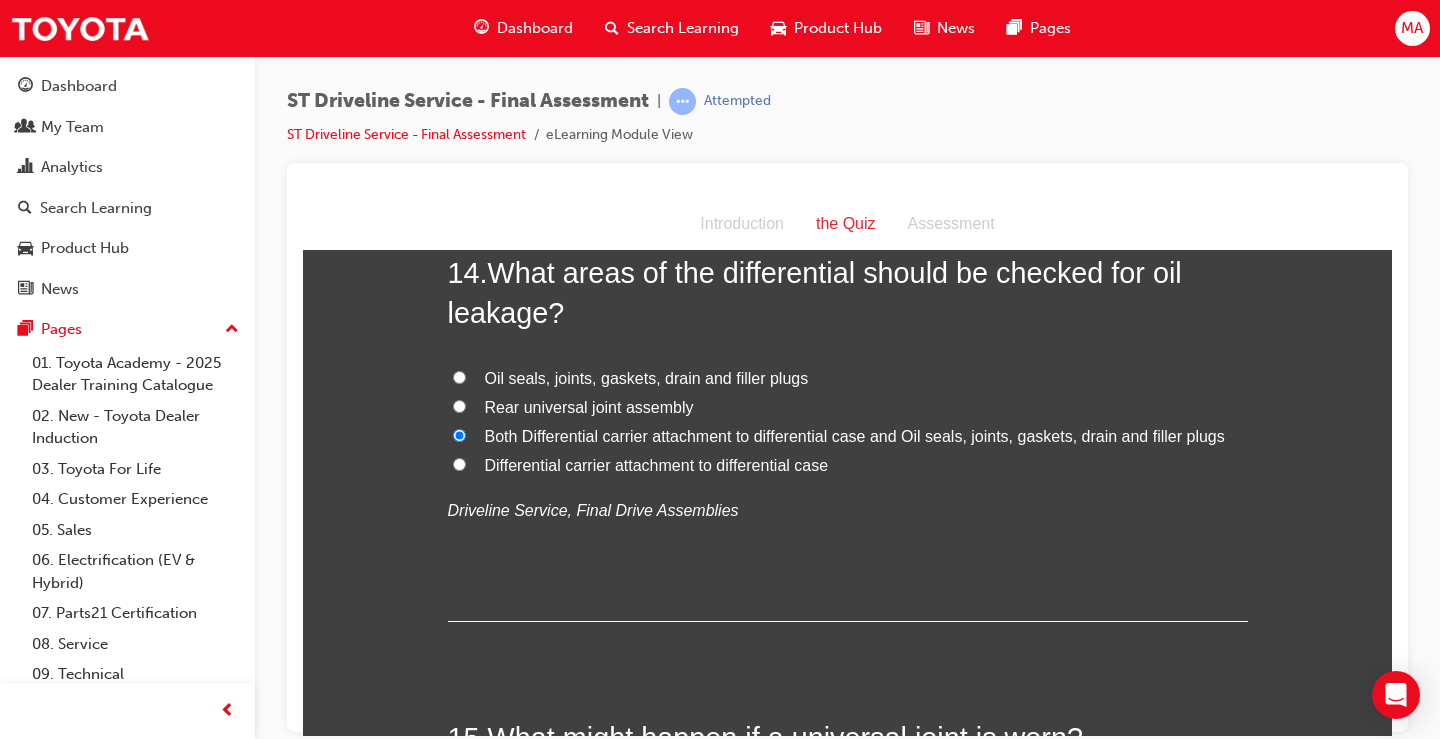 radio on "true" 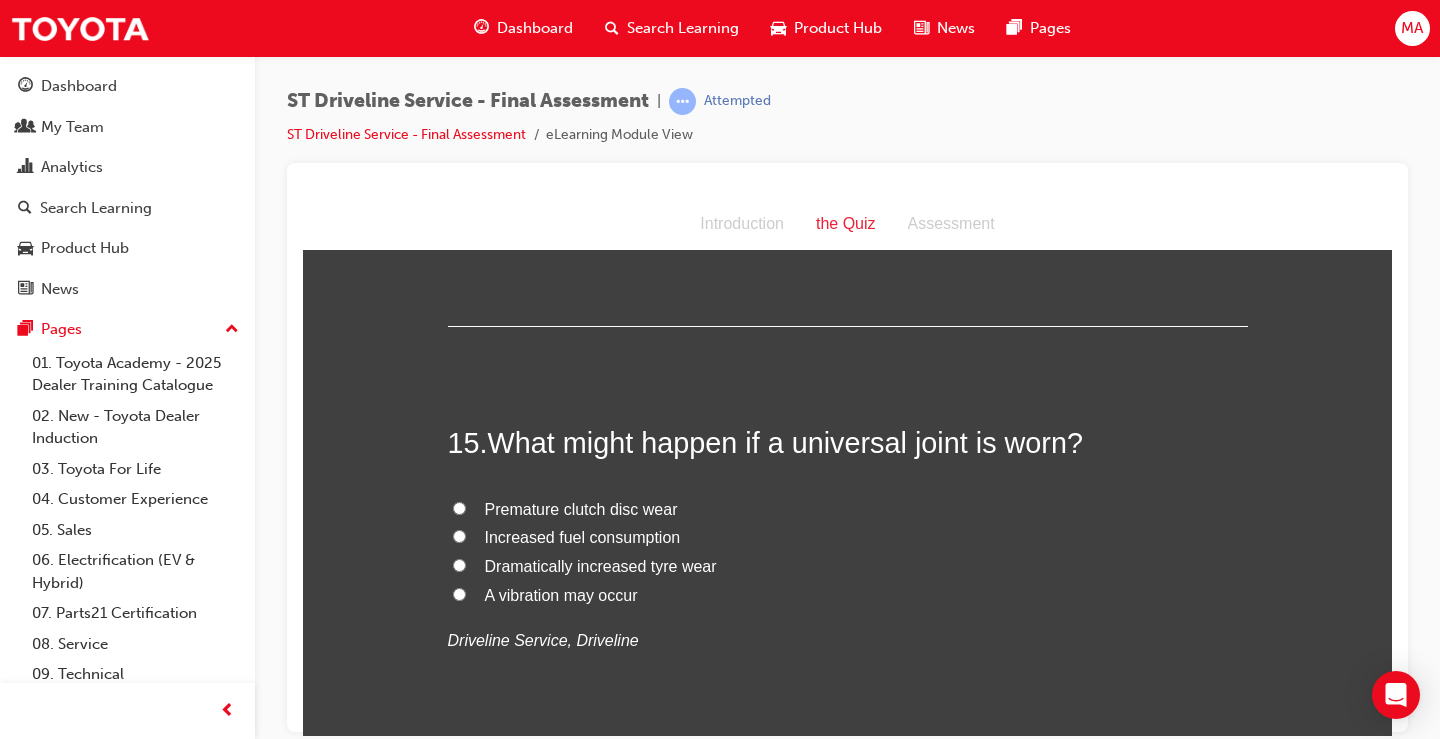 scroll, scrollTop: 6400, scrollLeft: 0, axis: vertical 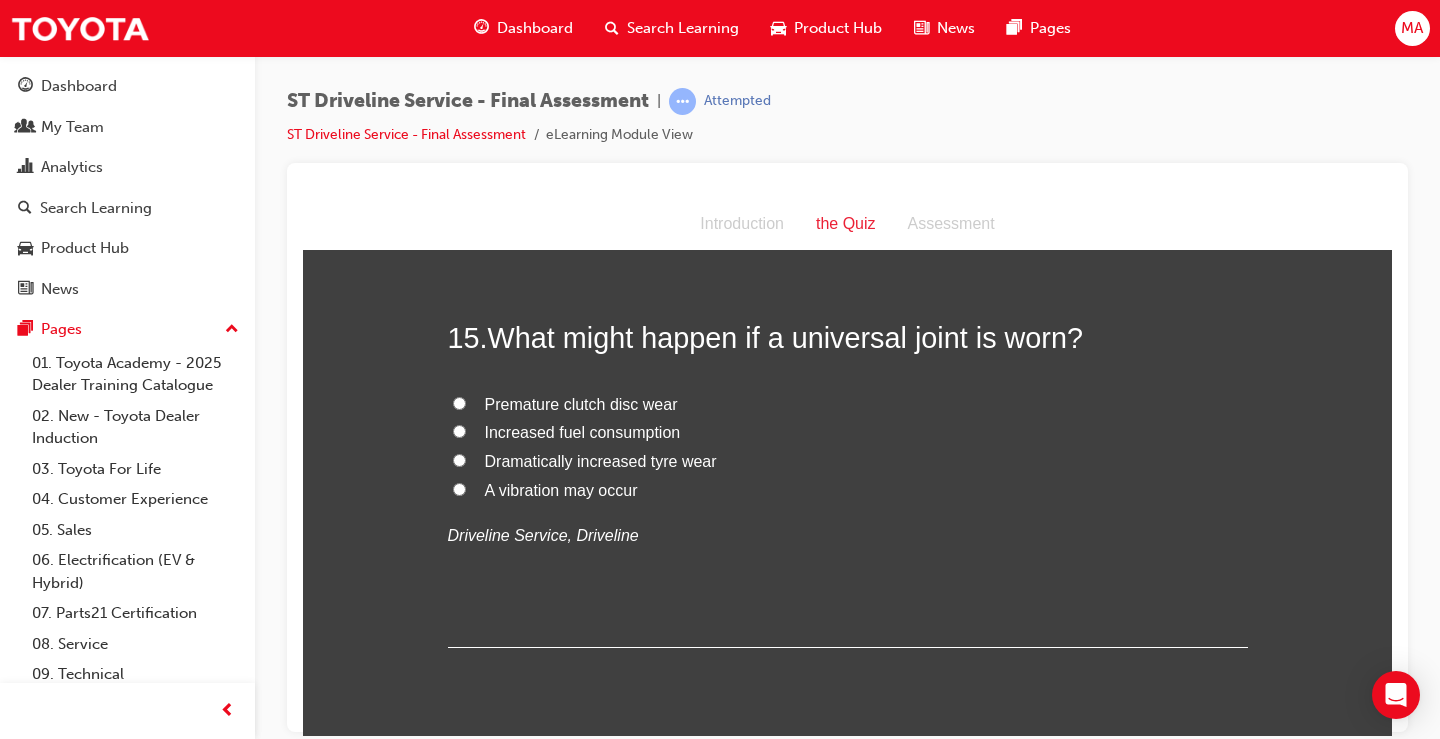 click on "A vibration may occur" at bounding box center (848, 490) 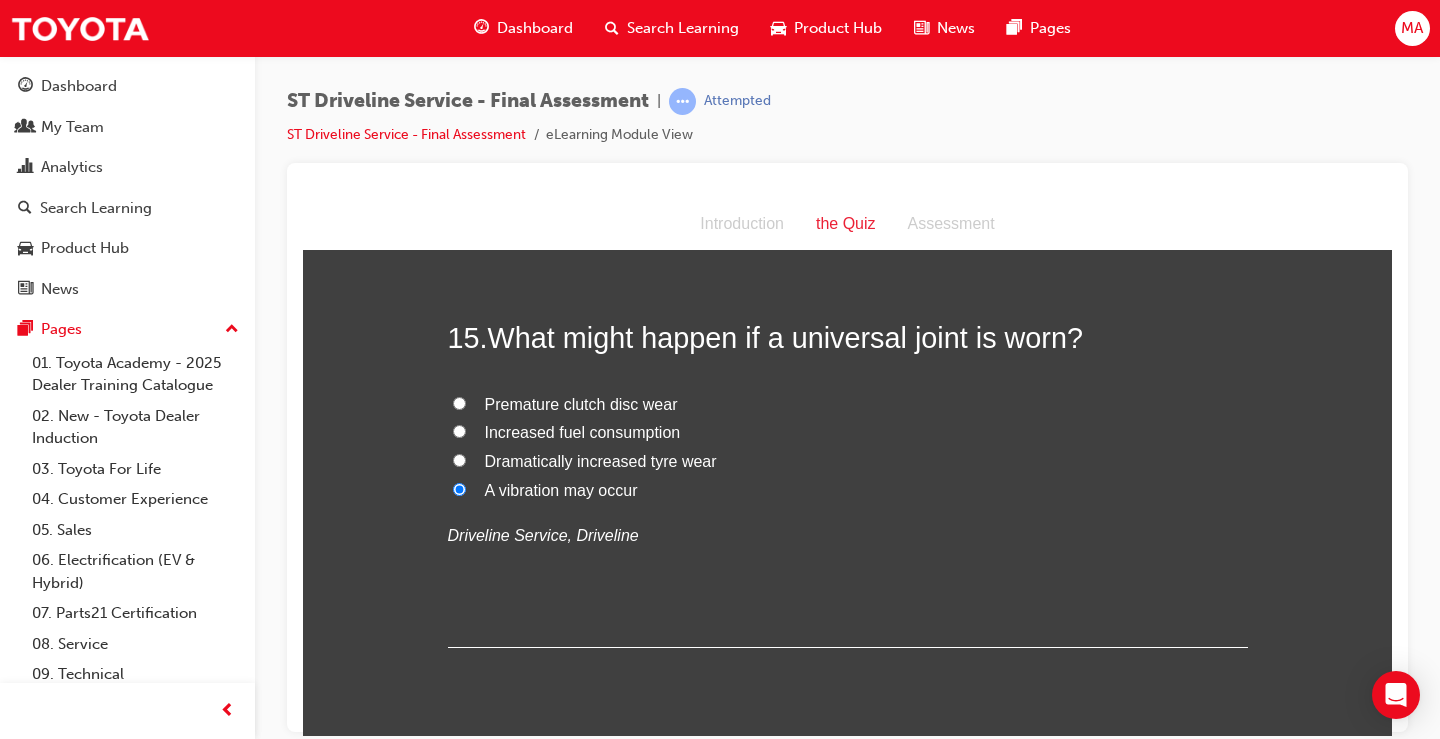 radio on "true" 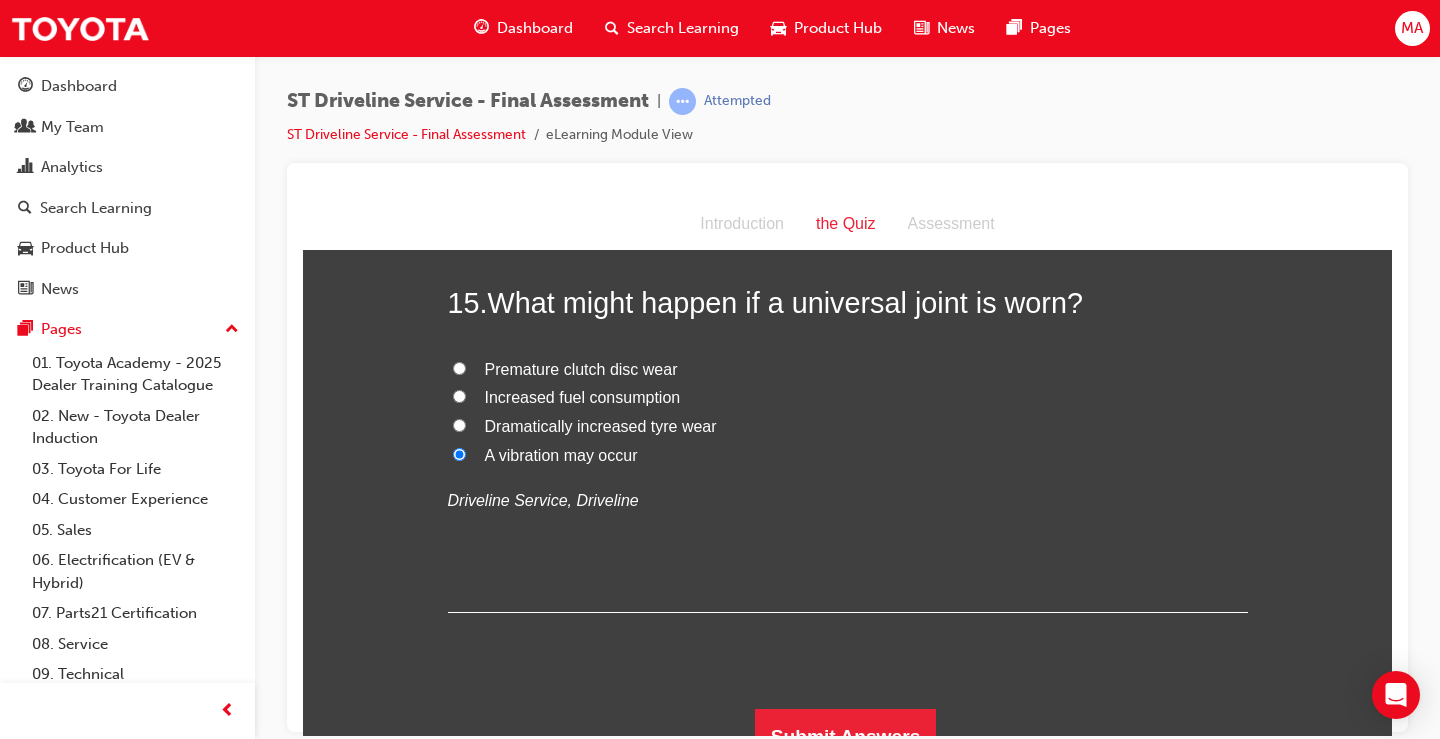 scroll, scrollTop: 6463, scrollLeft: 0, axis: vertical 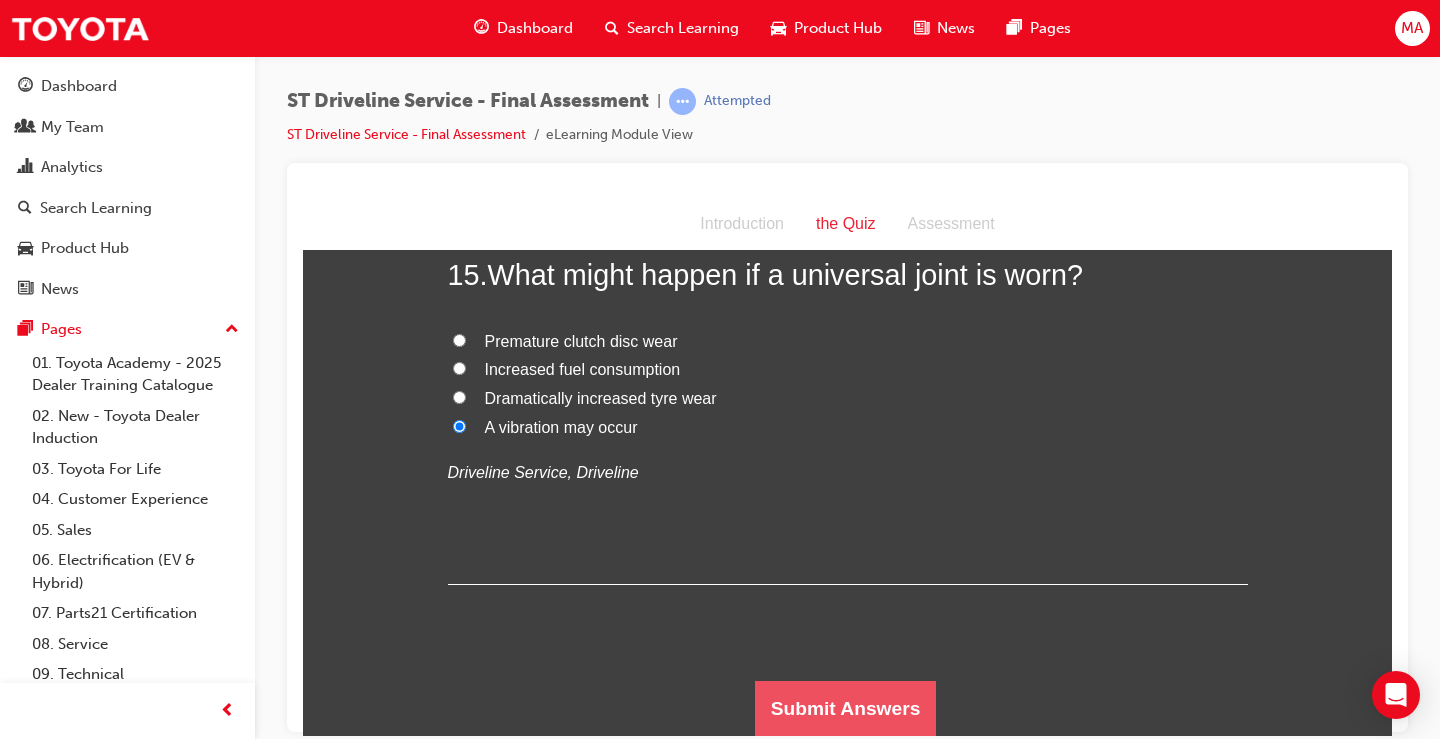 click on "Submit Answers" at bounding box center (846, 708) 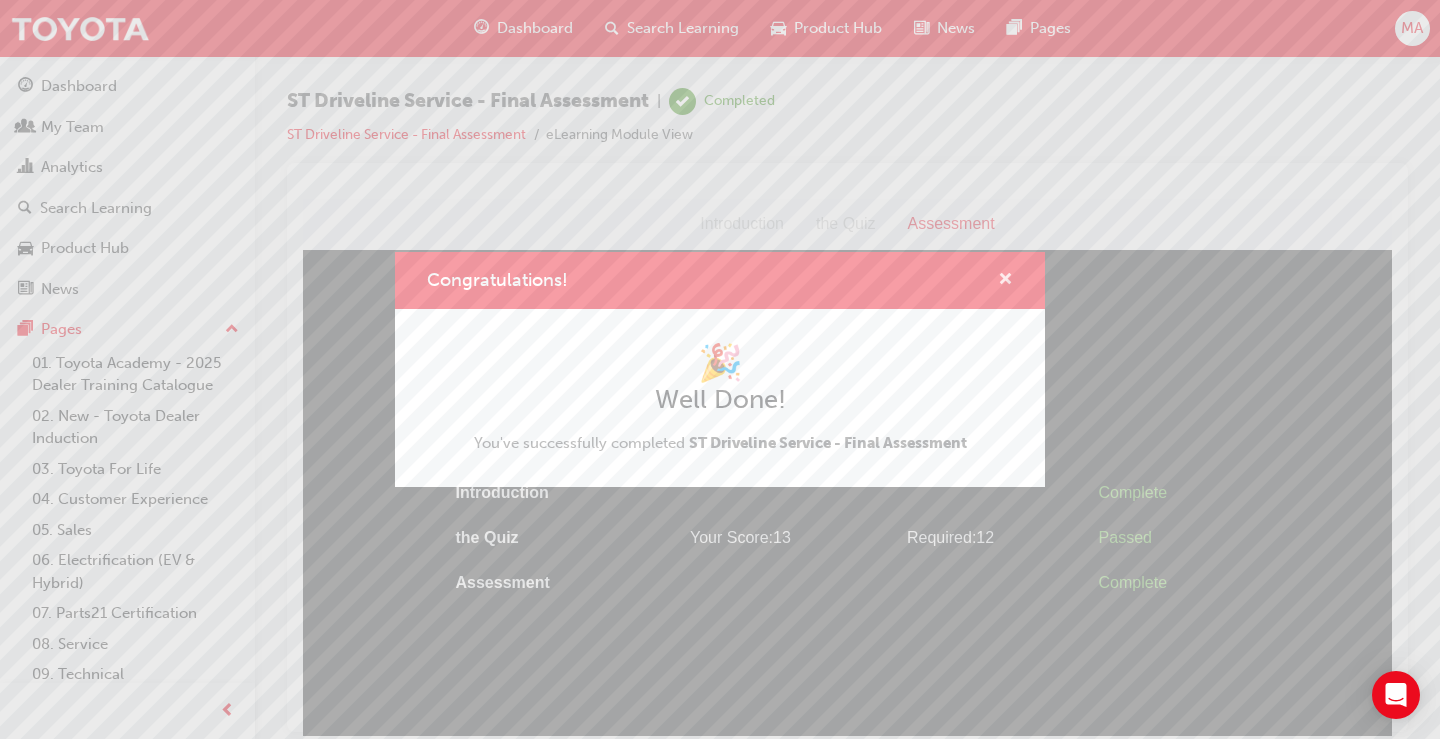 click at bounding box center [1005, 281] 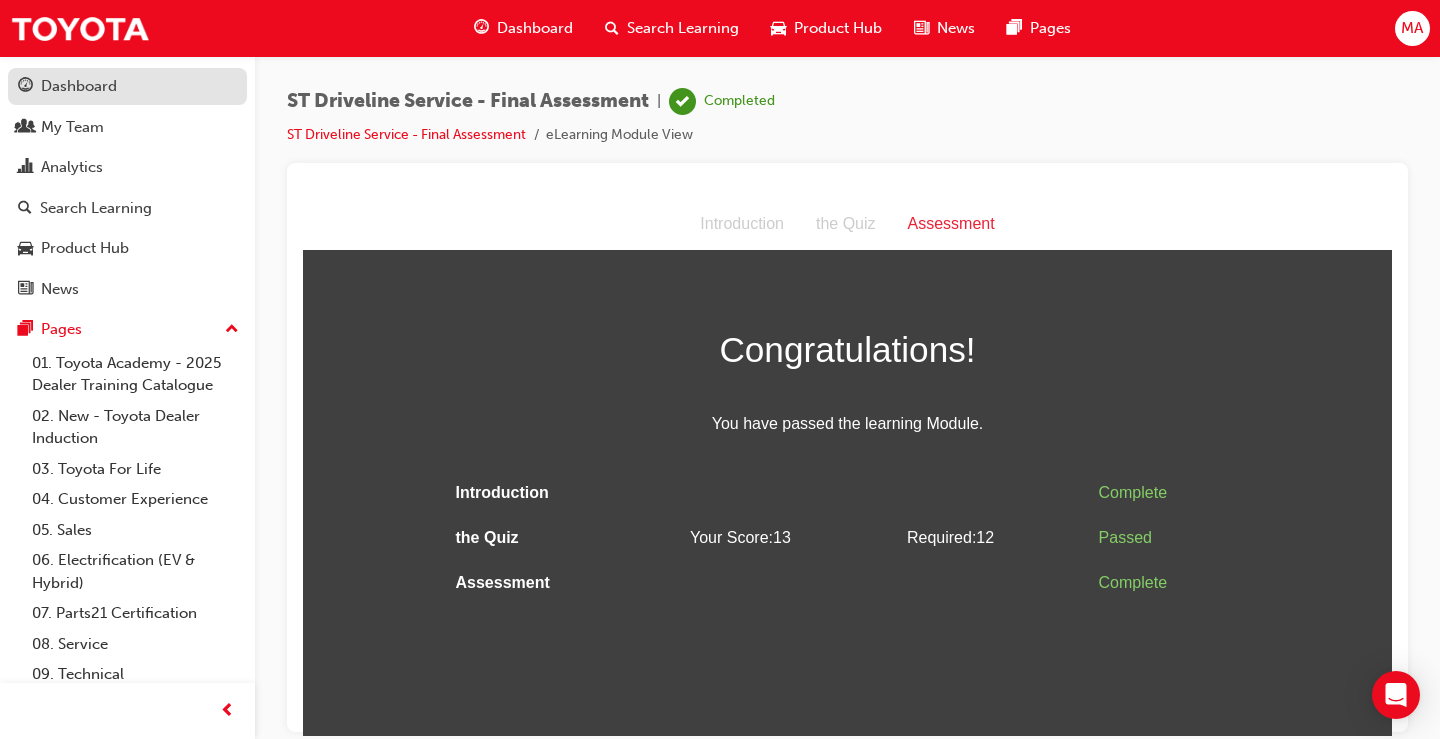 drag, startPoint x: 37, startPoint y: 77, endPoint x: 35, endPoint y: 92, distance: 15.132746 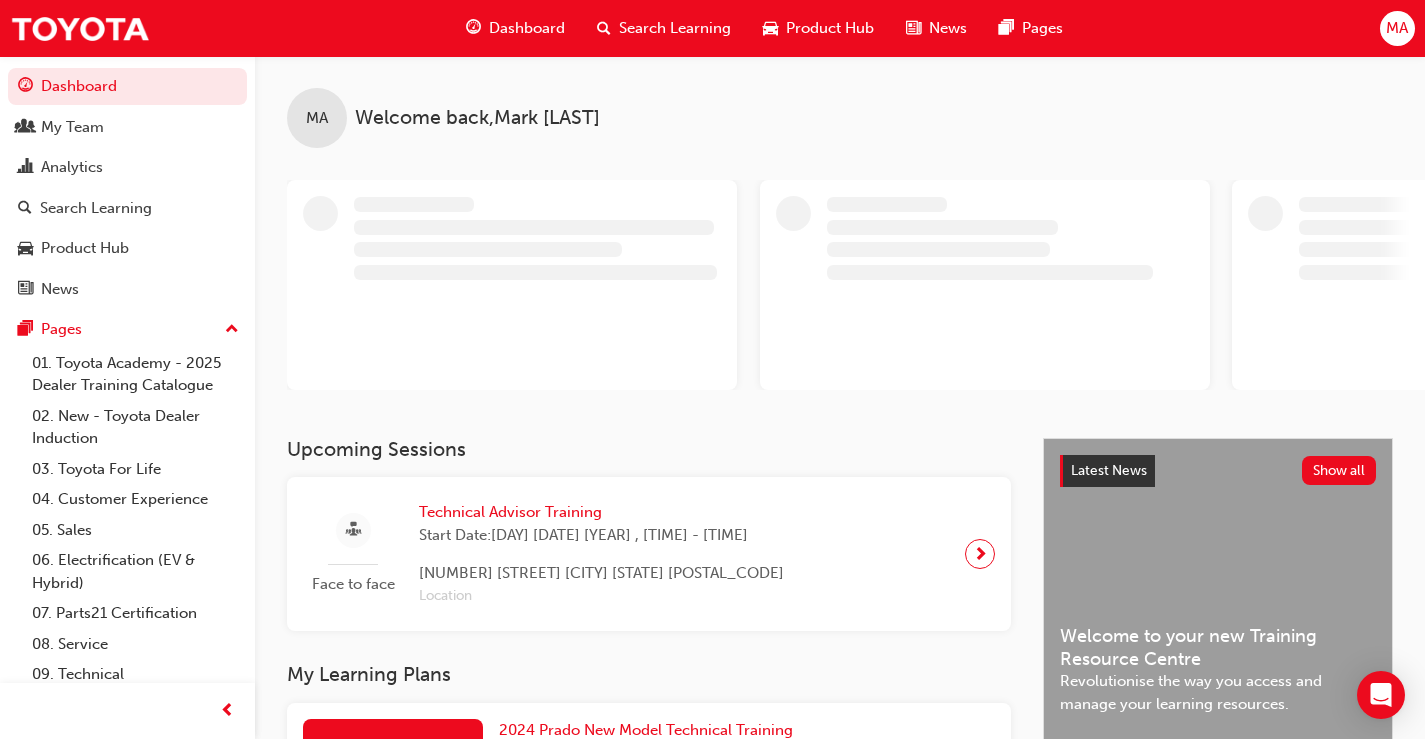 click on "Technical Advisor Training" at bounding box center [601, 512] 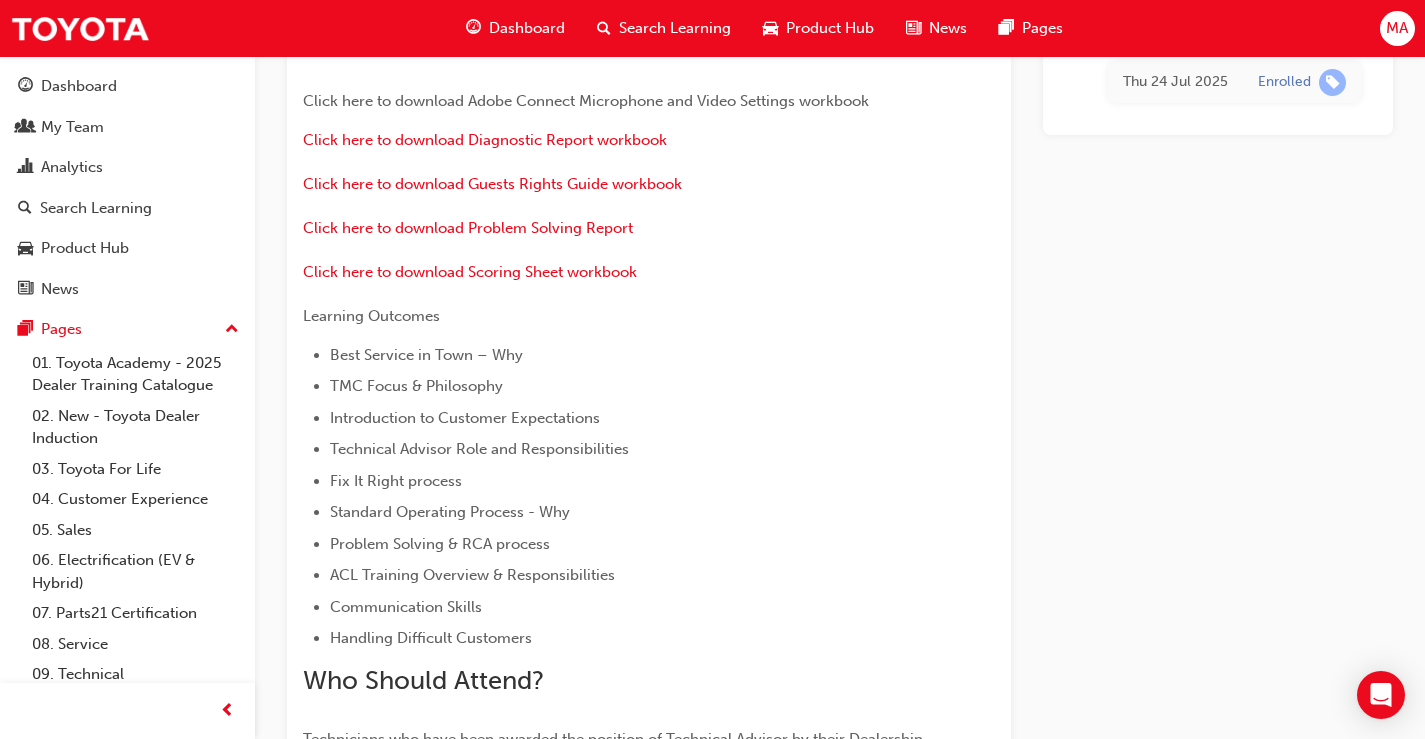 scroll, scrollTop: 300, scrollLeft: 0, axis: vertical 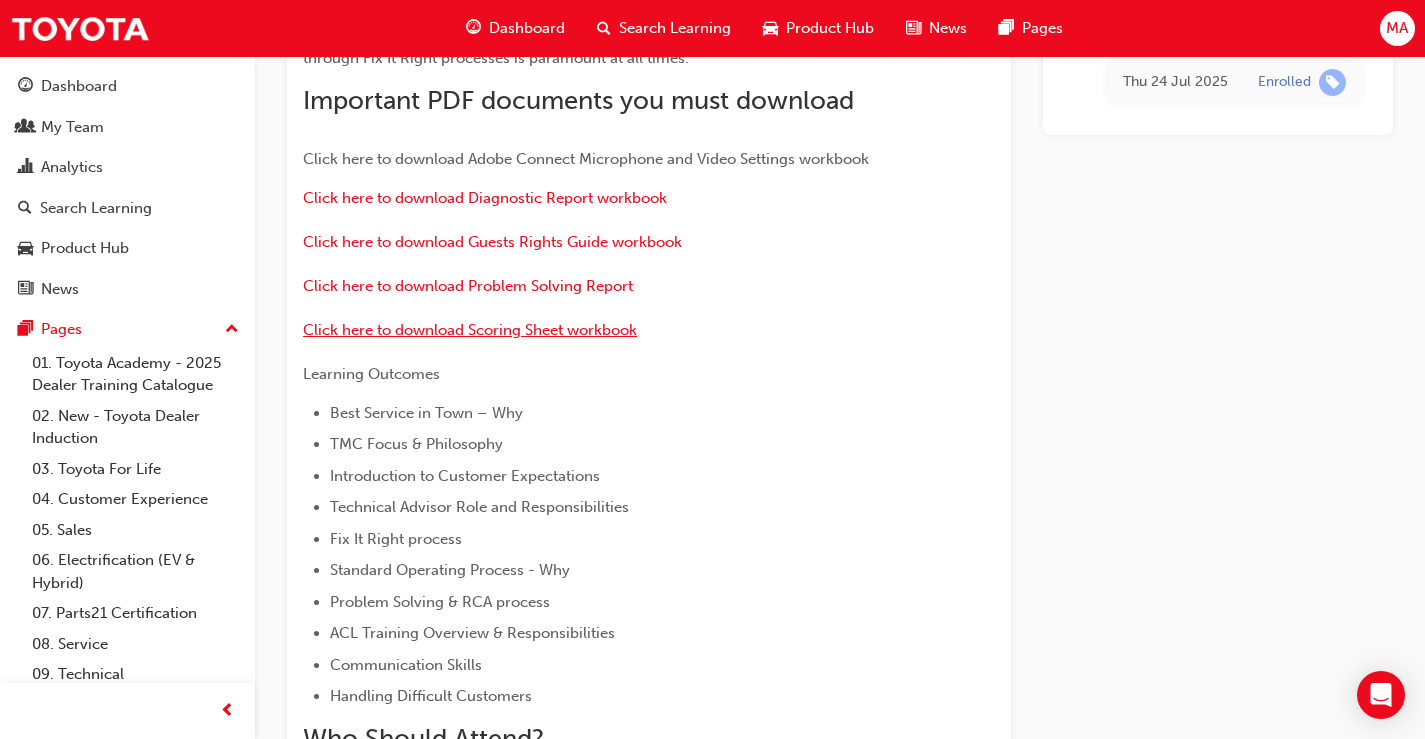 click on "Click here to download Scoring Sheet workbook" at bounding box center [470, 330] 